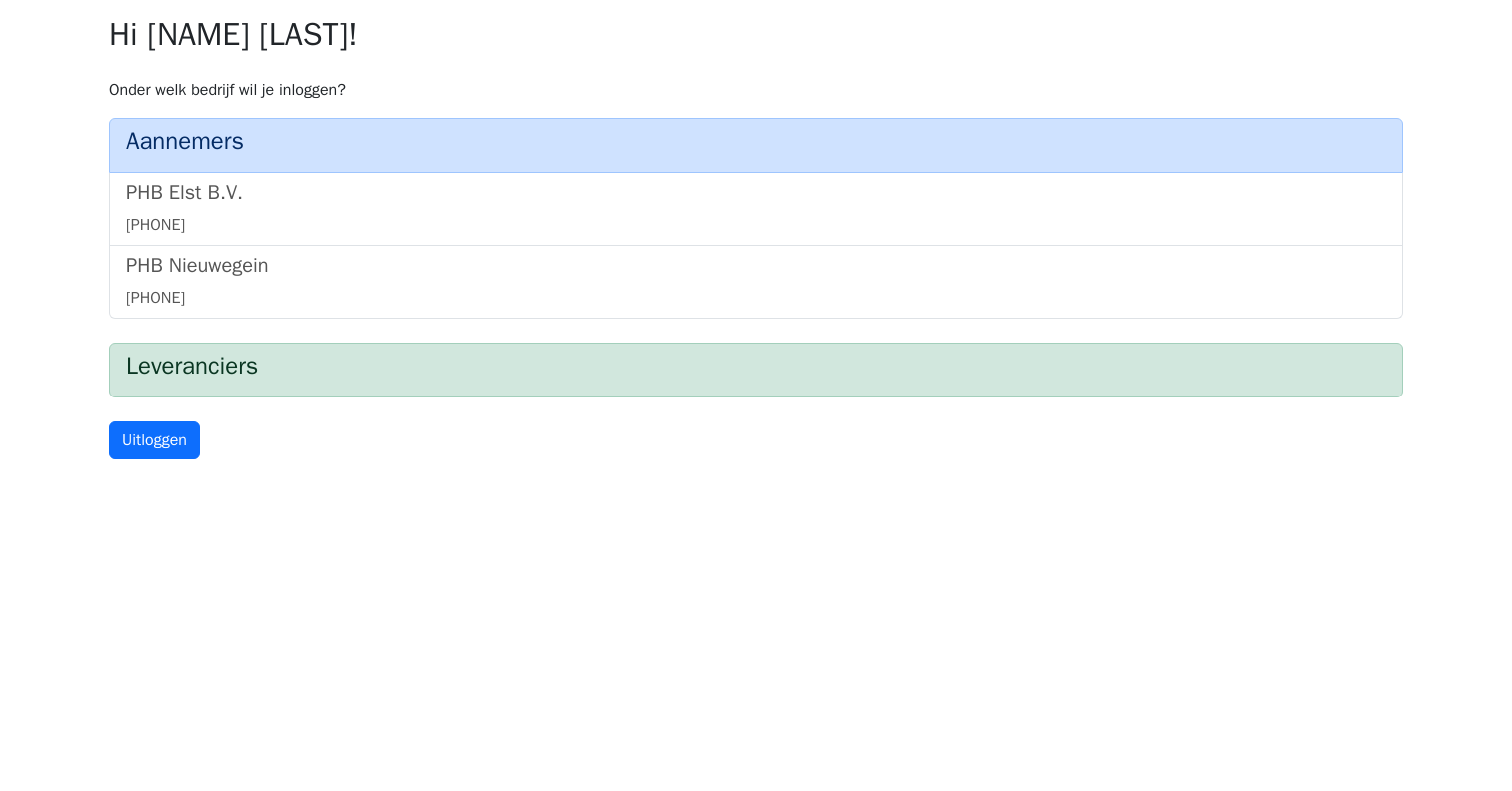 scroll, scrollTop: 0, scrollLeft: 0, axis: both 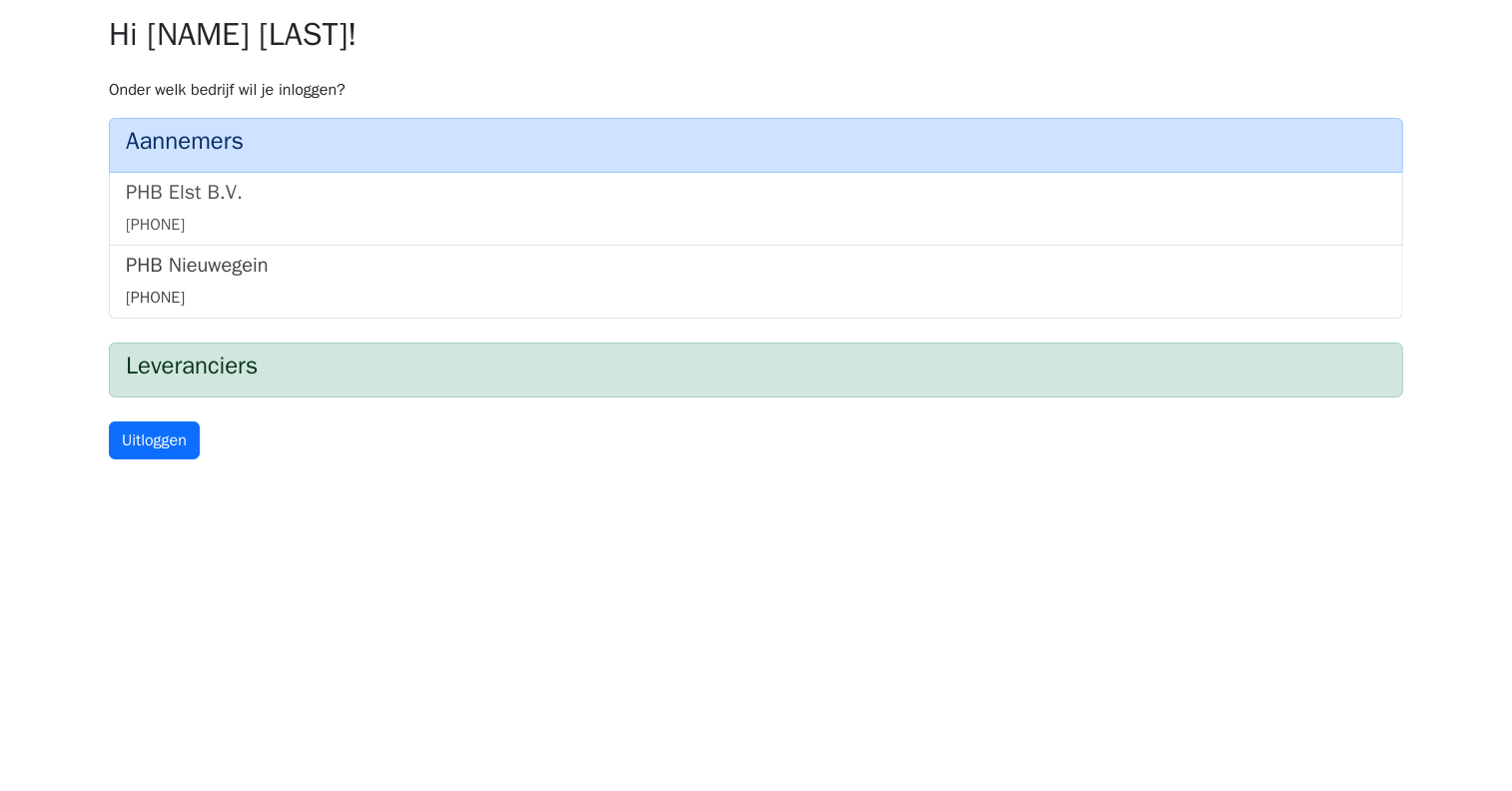 click on "PHB [CITY]" at bounding box center [756, 266] 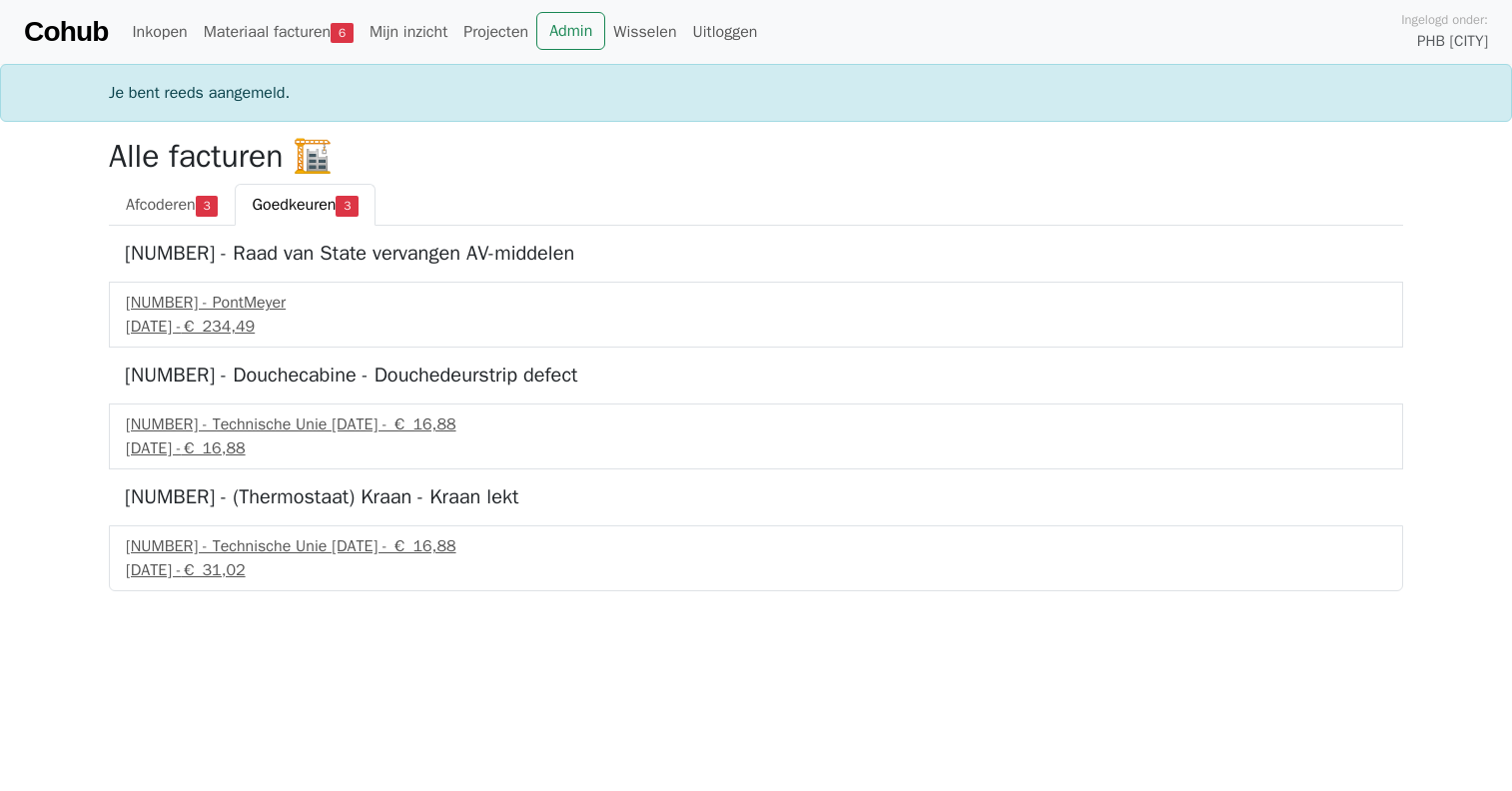 scroll, scrollTop: 0, scrollLeft: 0, axis: both 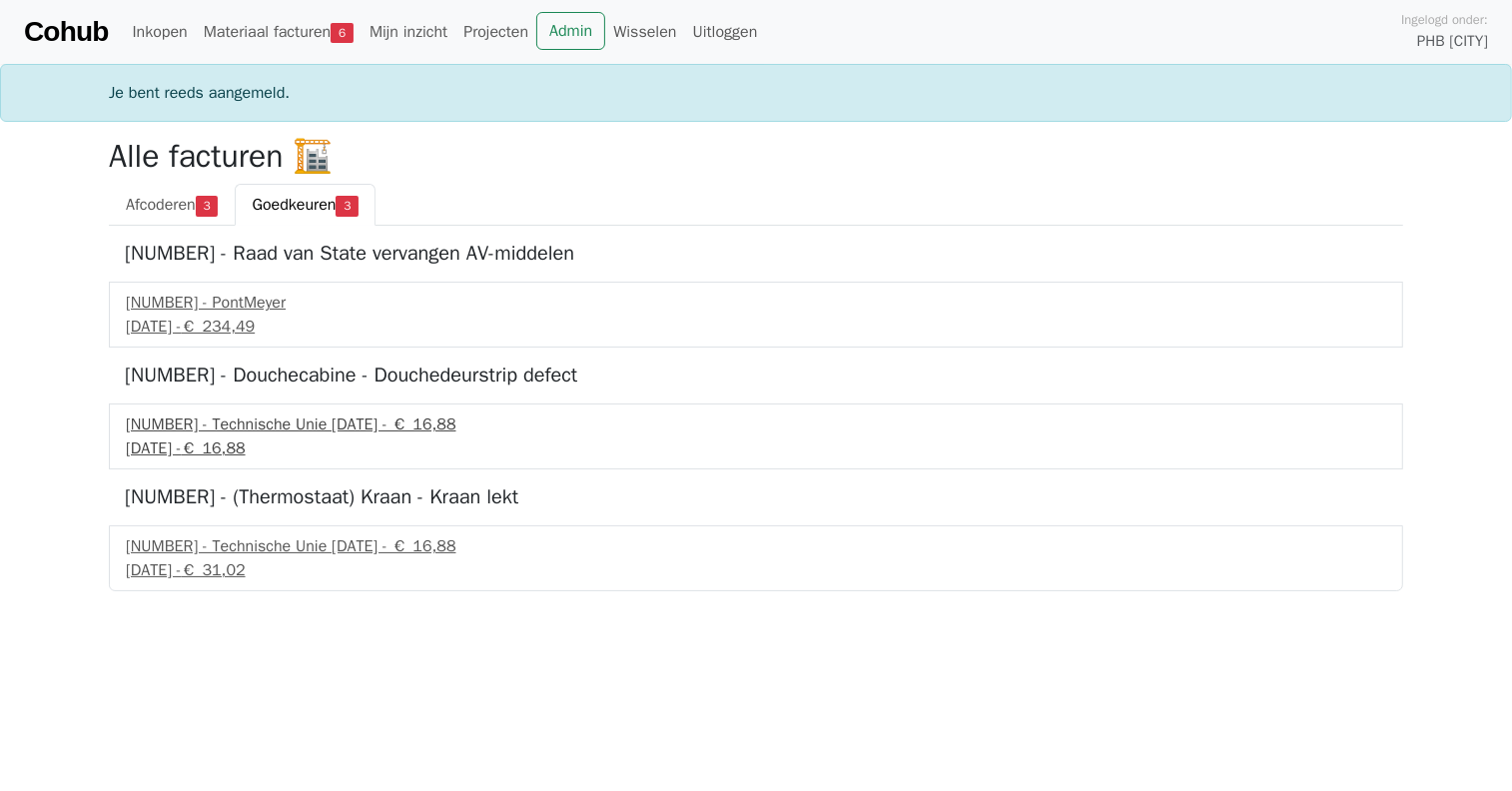 click on "633385454 - Technische Unie" at bounding box center [756, 424] 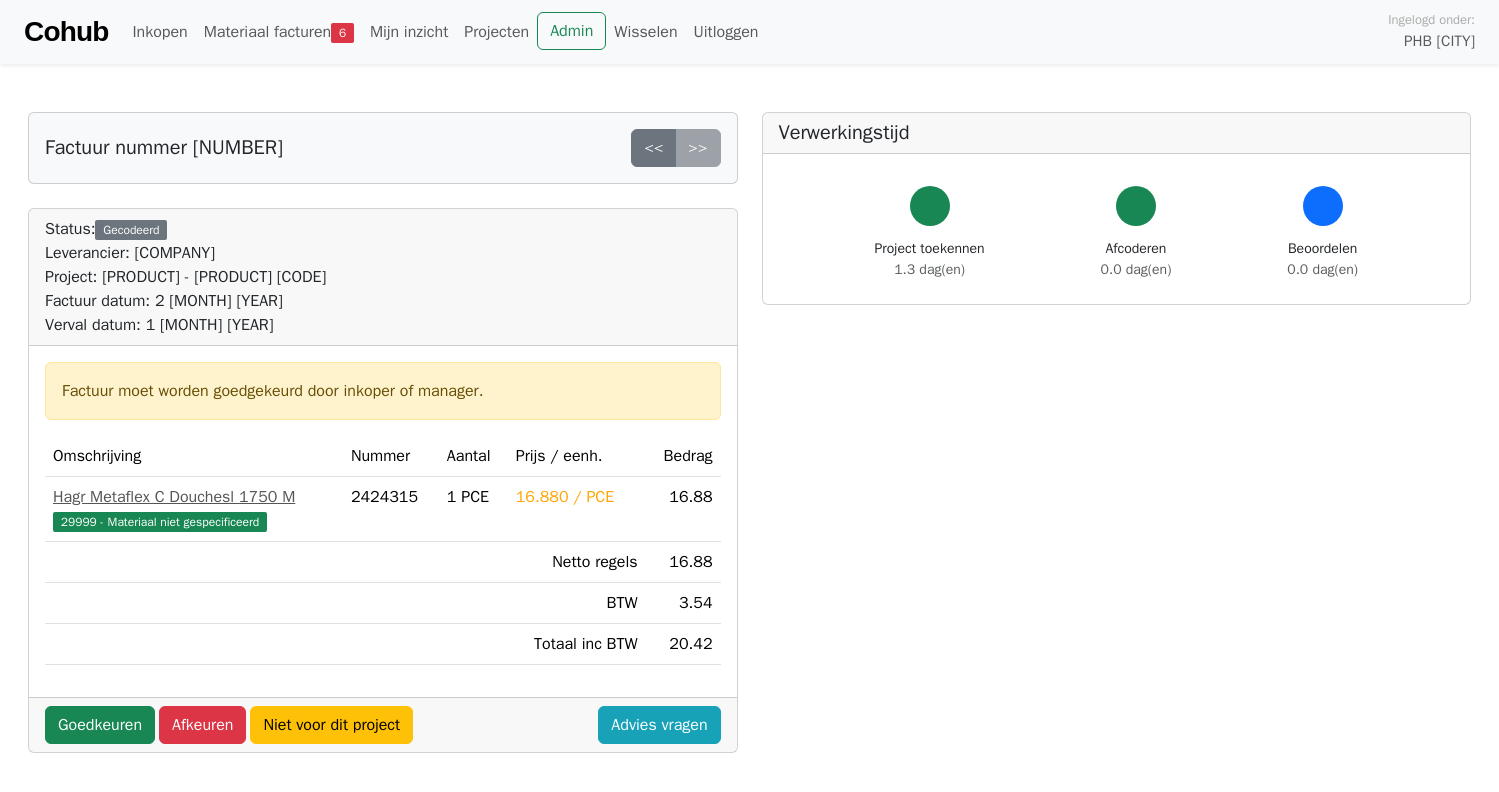 scroll, scrollTop: 0, scrollLeft: 0, axis: both 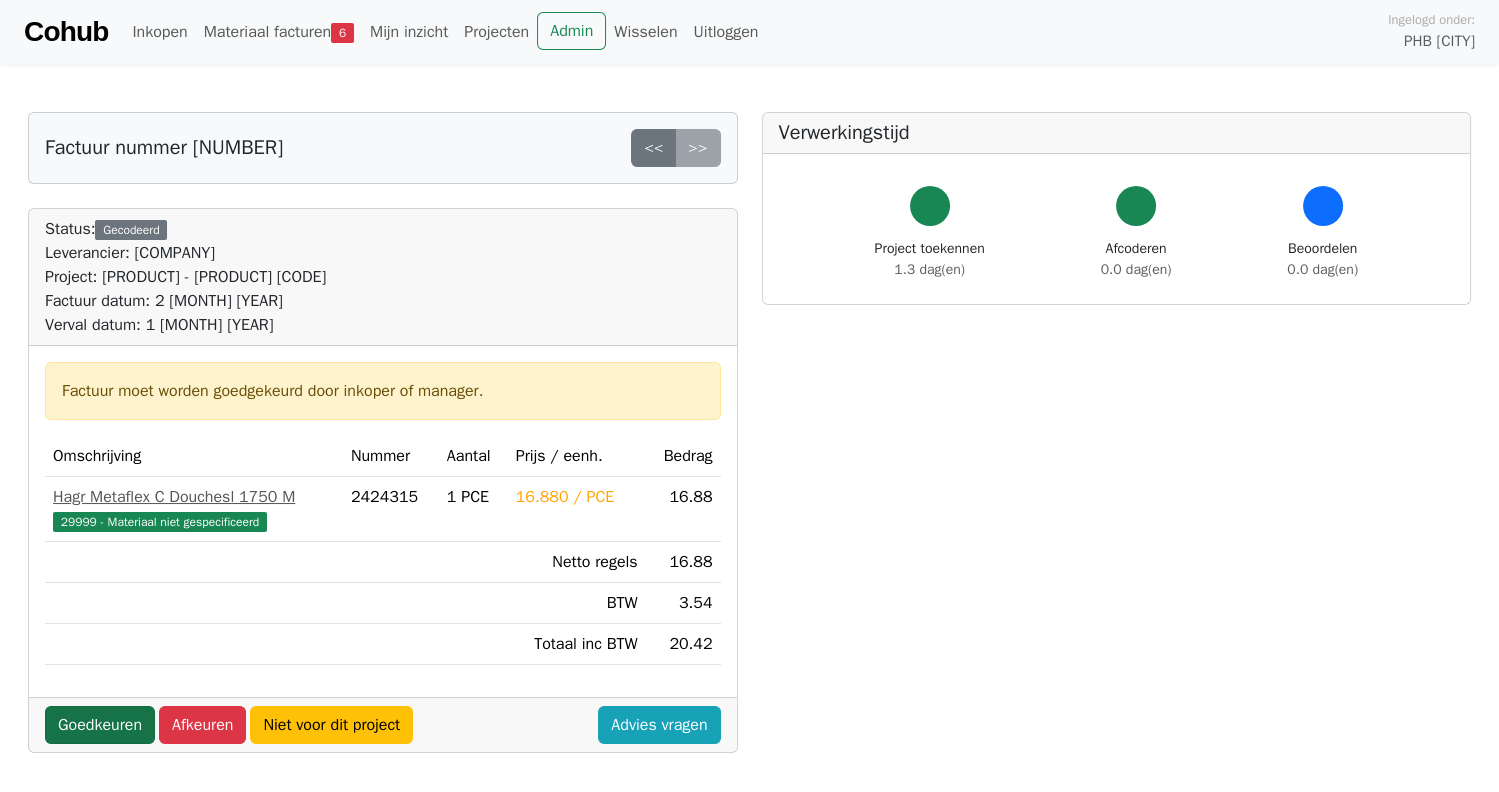 click on "Goedkeuren" at bounding box center [100, 725] 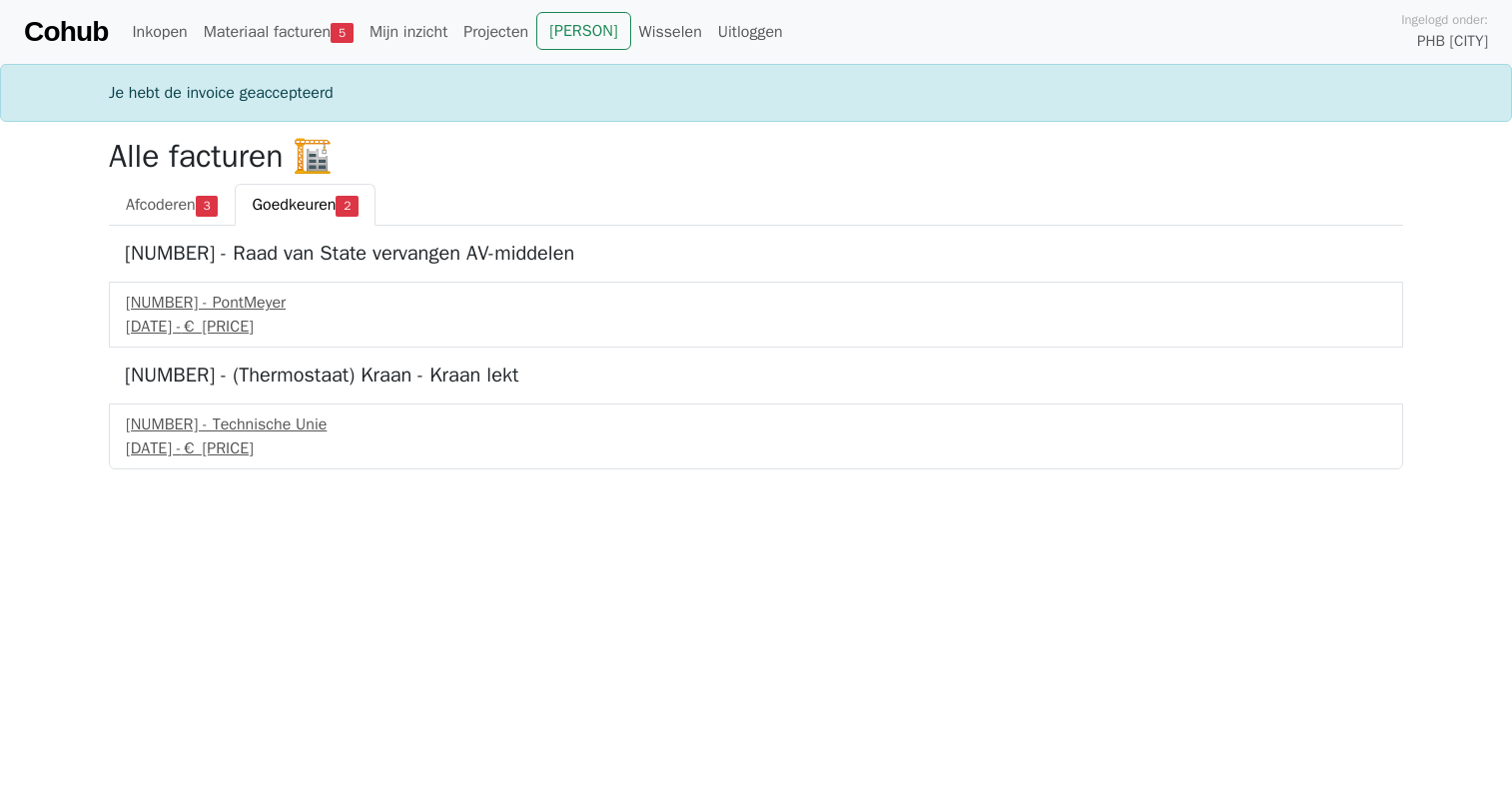 scroll, scrollTop: 0, scrollLeft: 0, axis: both 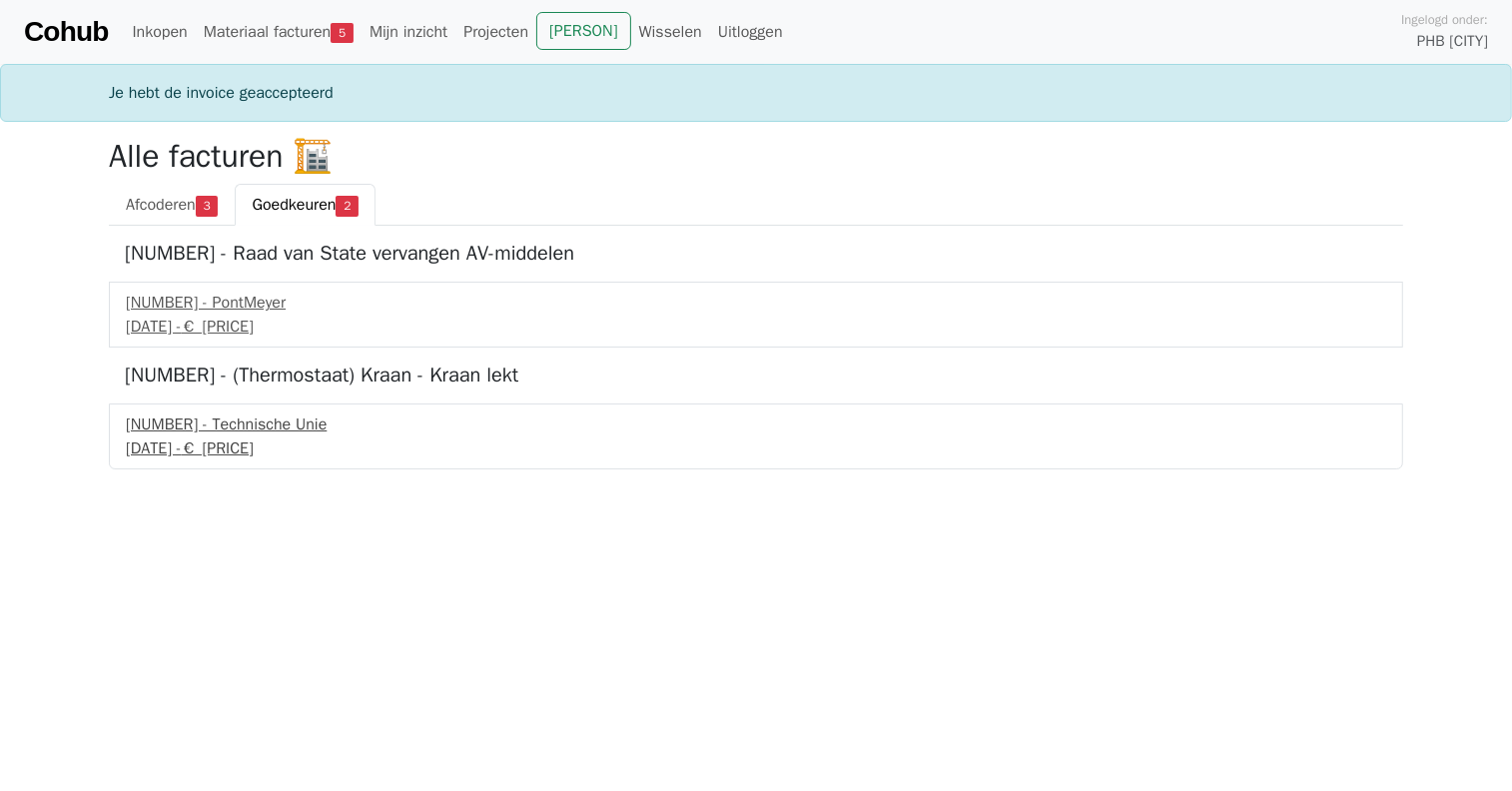 click on "[NUMBER] - Technische Unie" at bounding box center (756, 424) 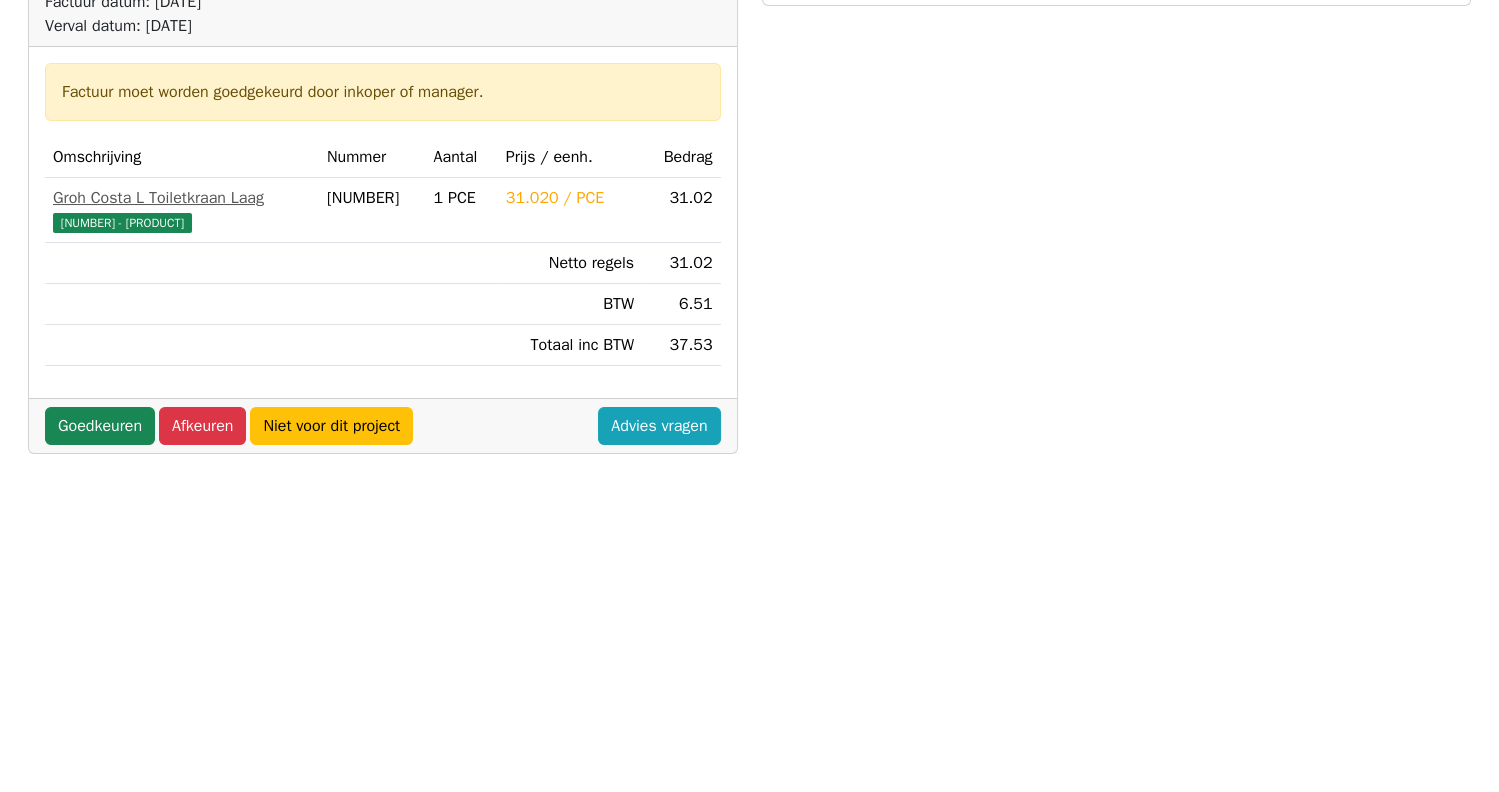 scroll, scrollTop: 400, scrollLeft: 0, axis: vertical 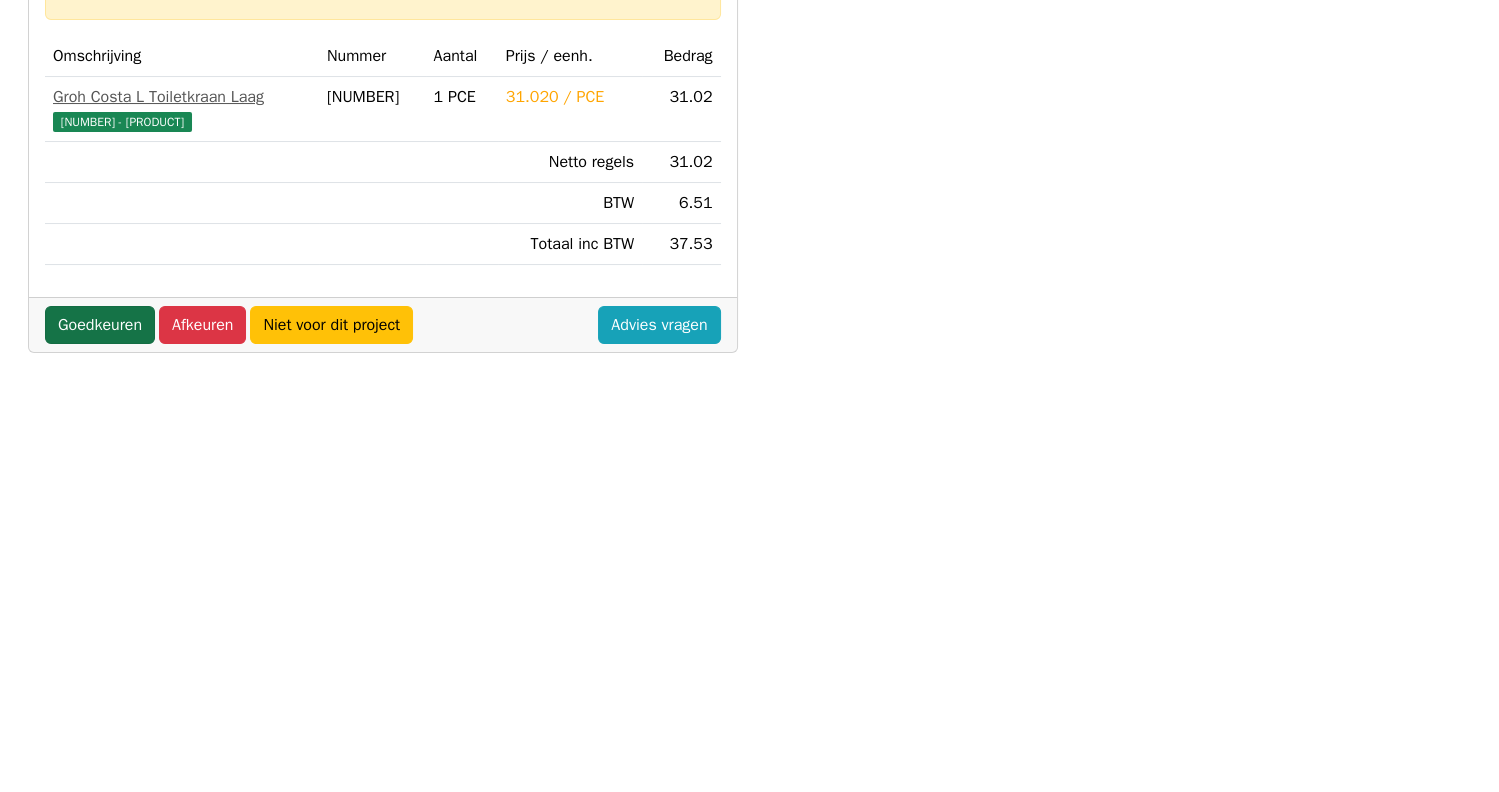 click on "Goedkeuren" at bounding box center (100, 325) 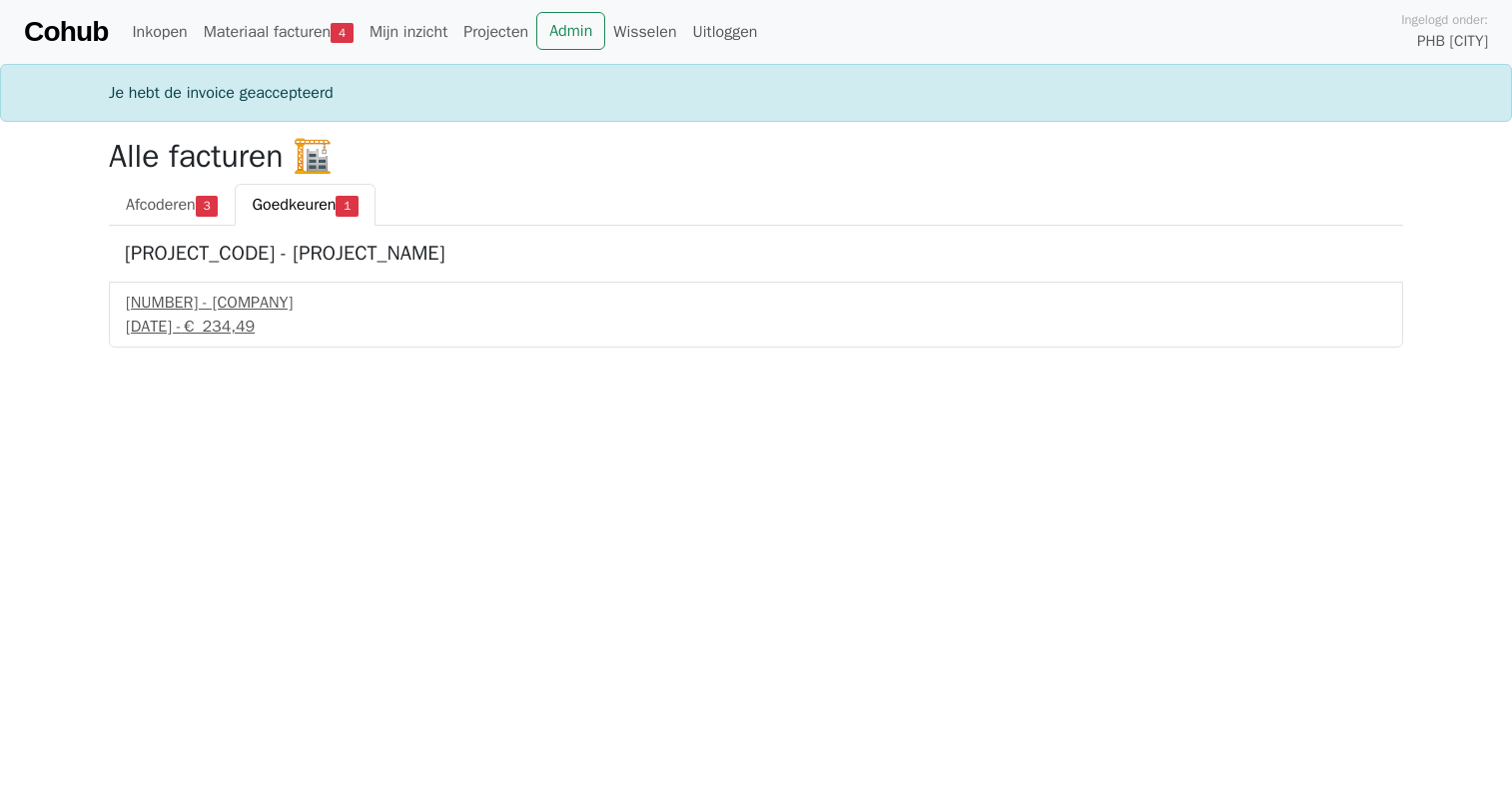 scroll, scrollTop: 0, scrollLeft: 0, axis: both 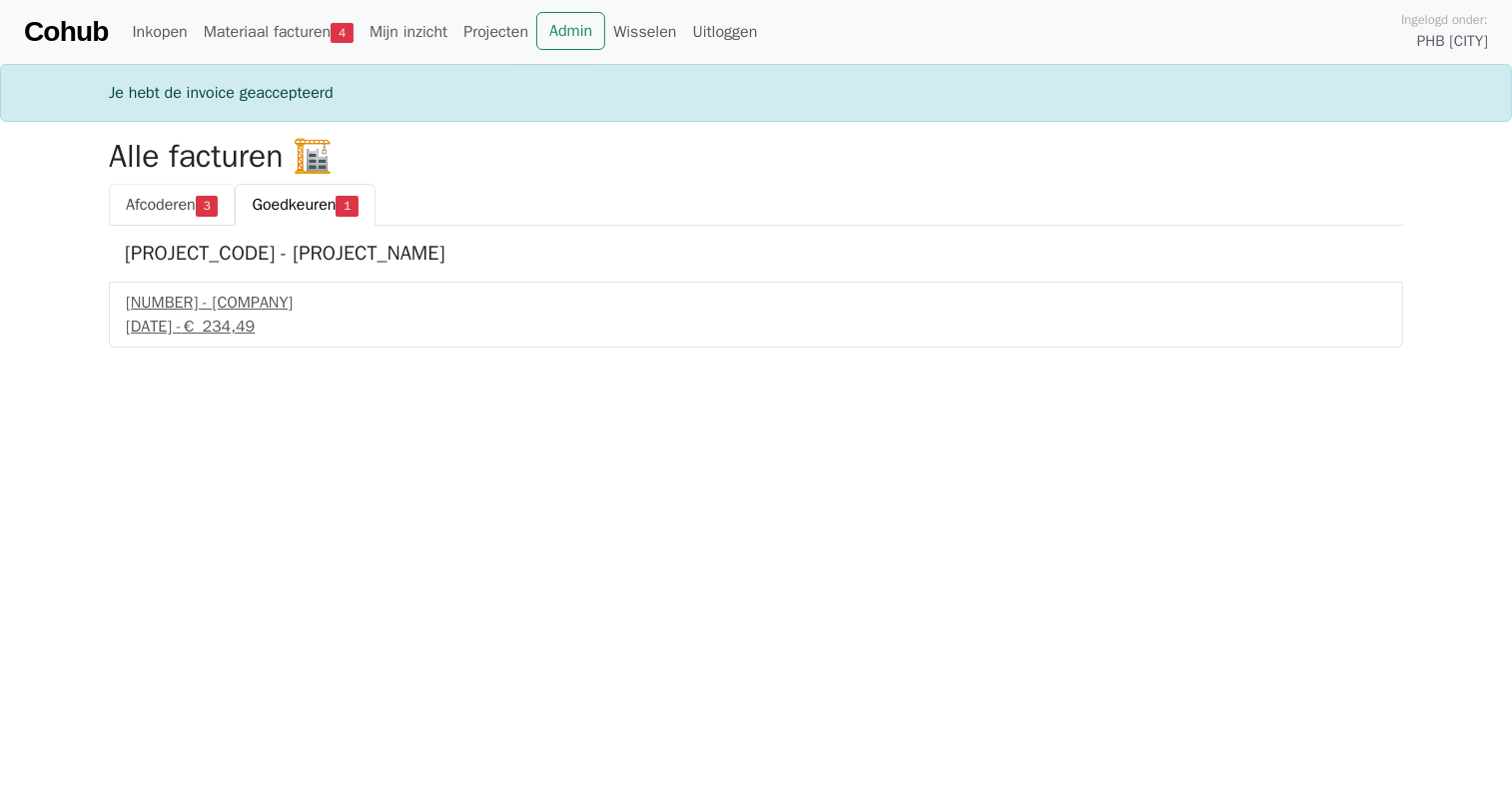 click on "Afcoderen" at bounding box center (161, 205) 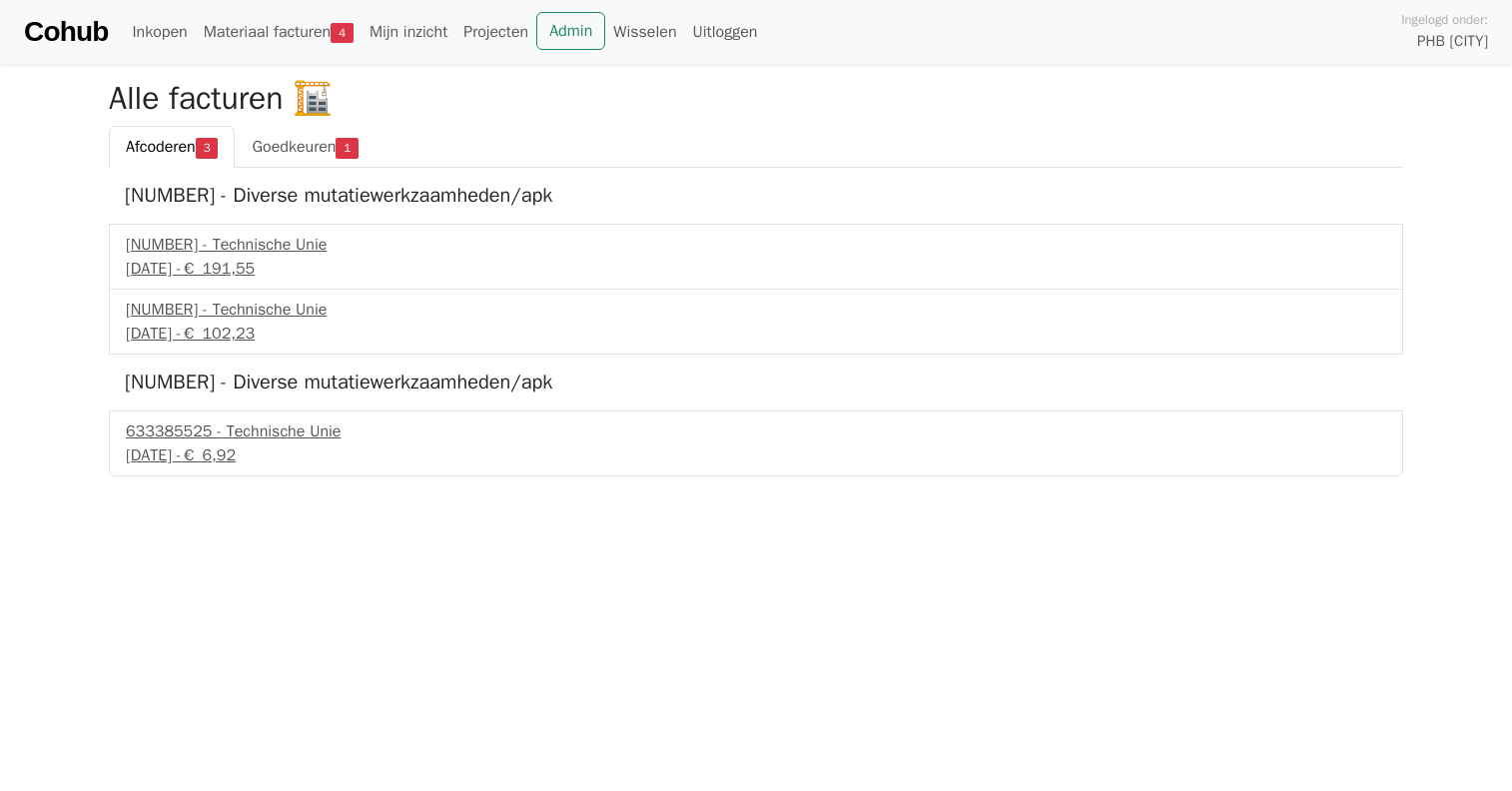 scroll, scrollTop: 0, scrollLeft: 0, axis: both 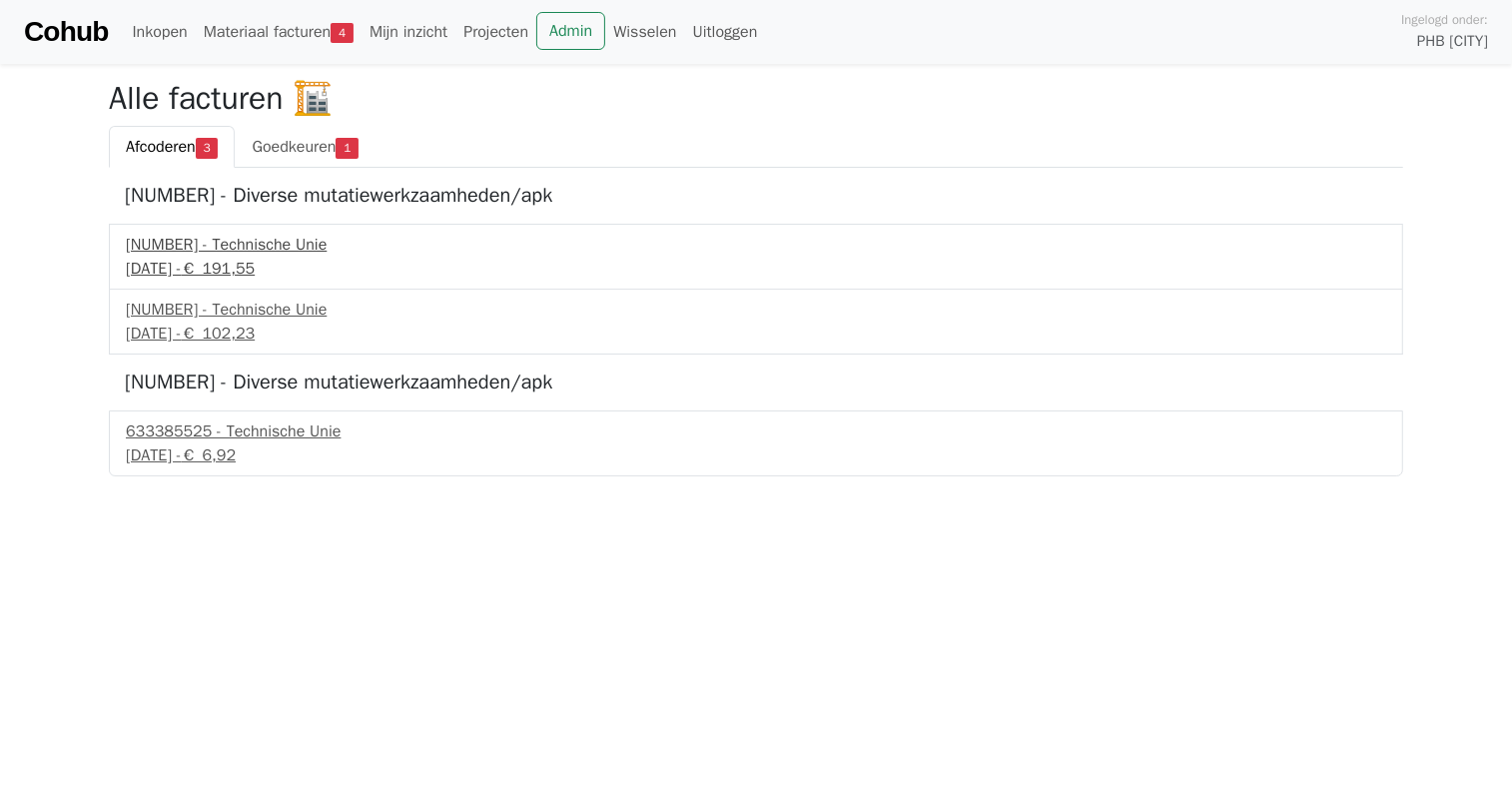 click on "633383530 - Technische Unie" at bounding box center (756, 245) 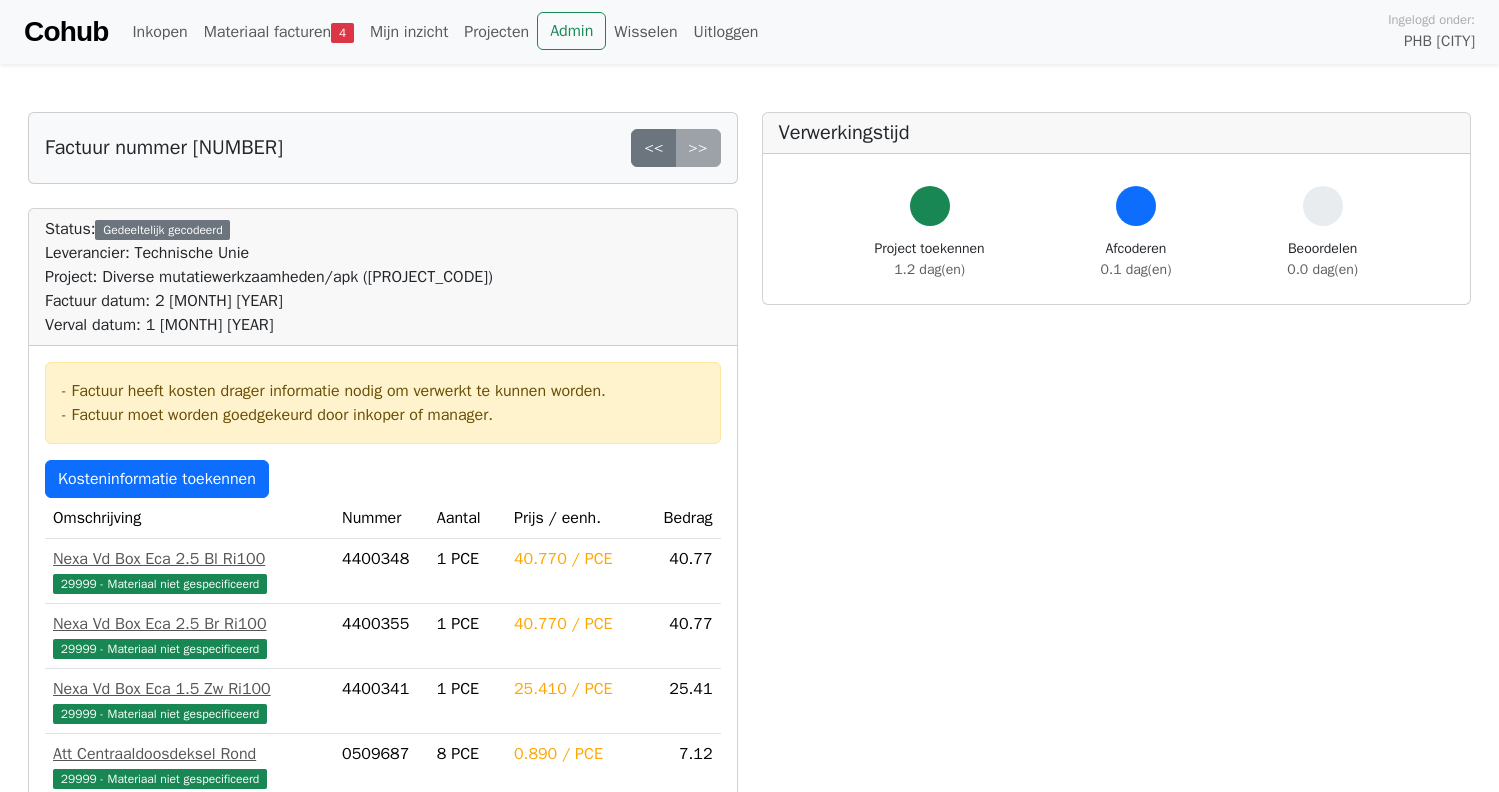 scroll, scrollTop: 0, scrollLeft: 0, axis: both 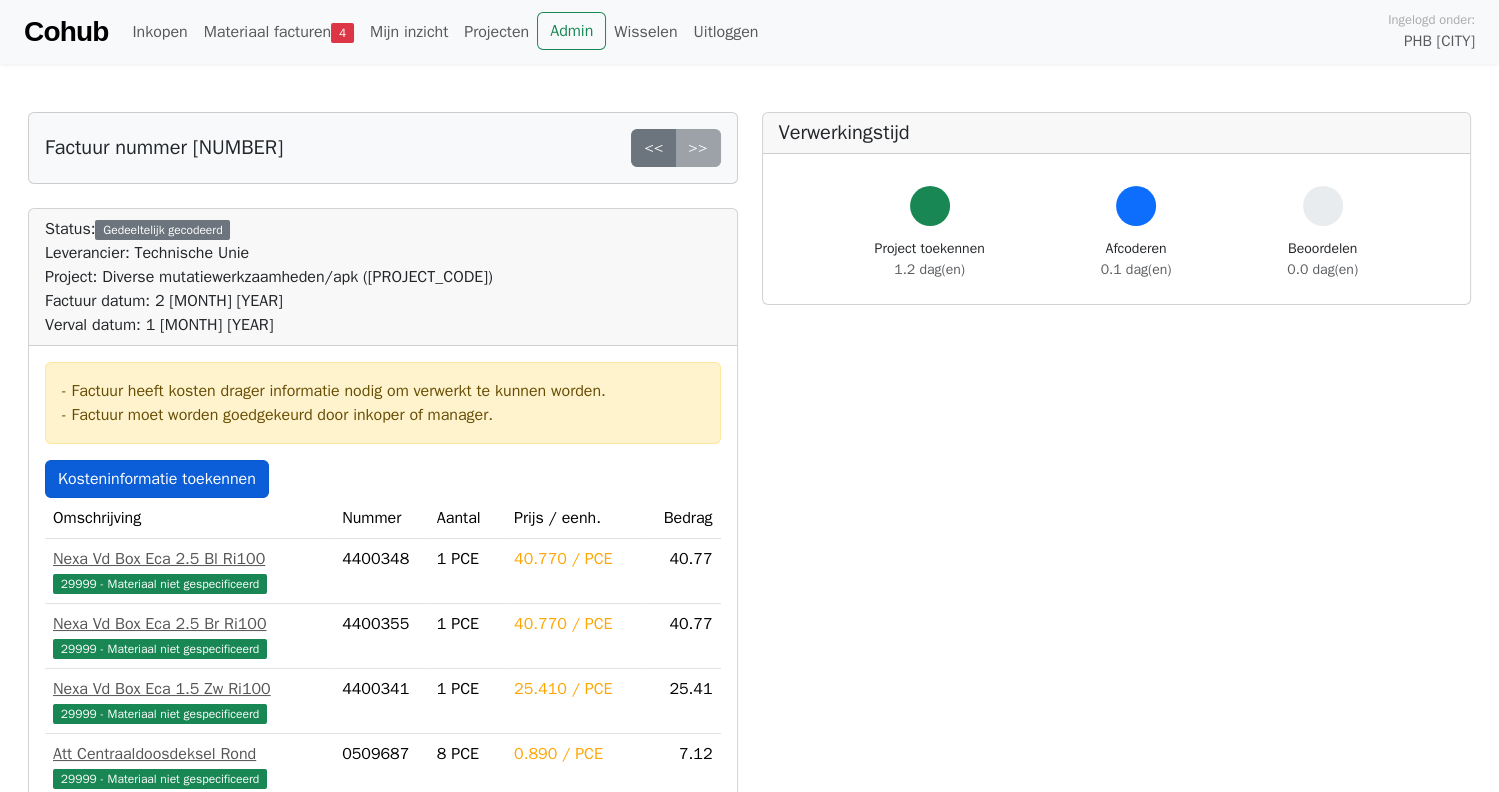 click on "Kosteninformatie toekennen" at bounding box center [157, 479] 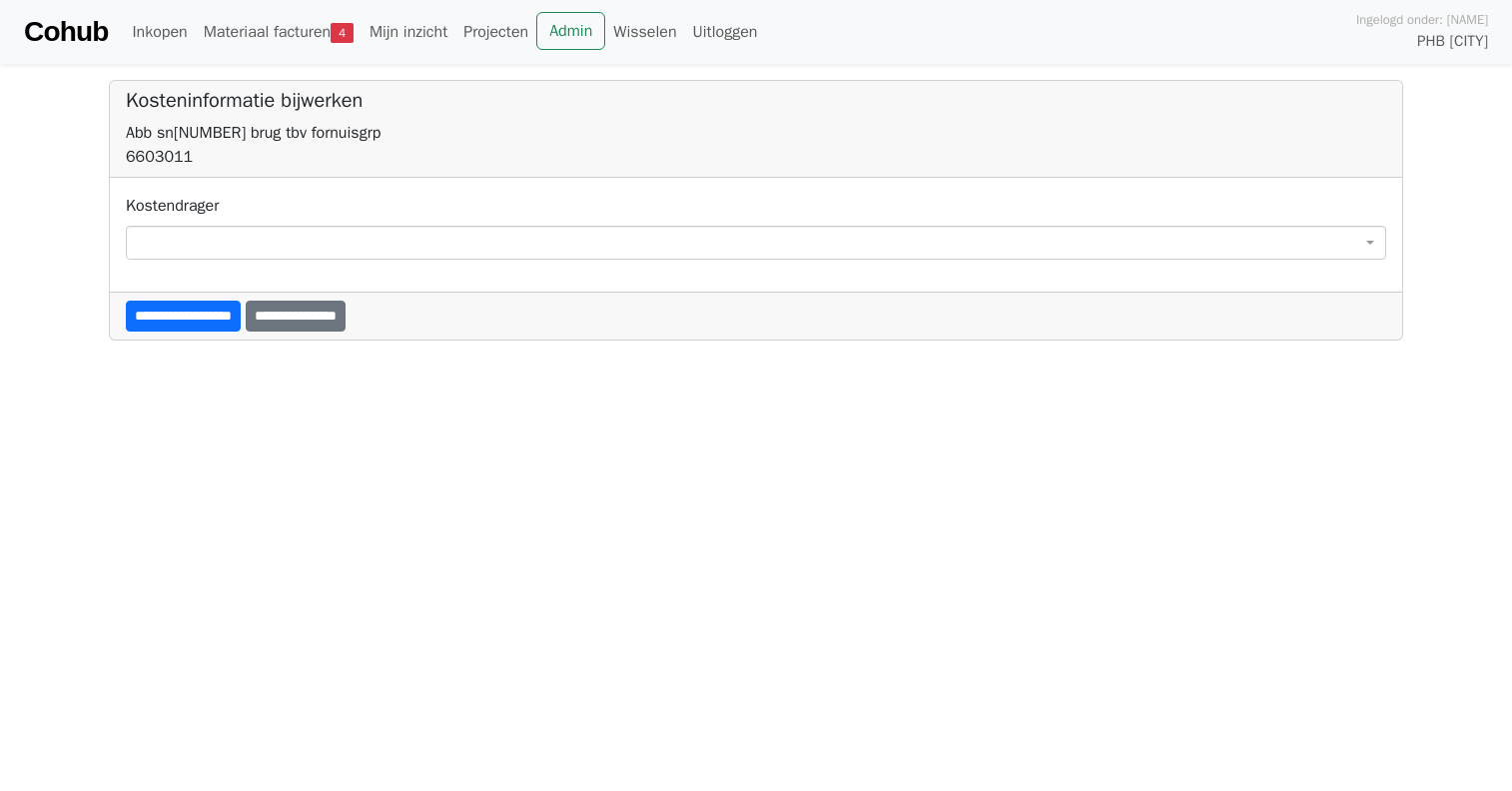 scroll, scrollTop: 0, scrollLeft: 0, axis: both 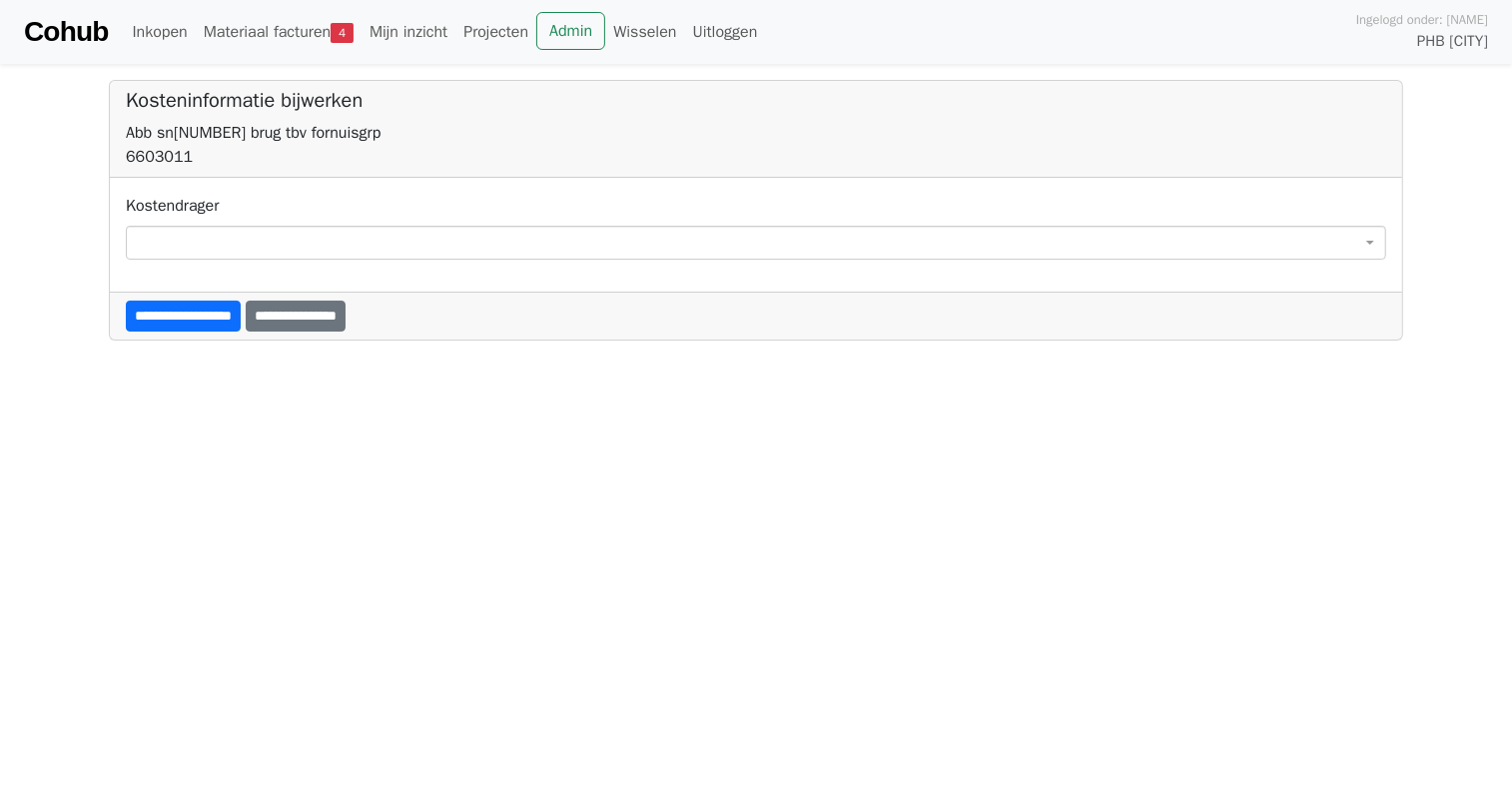 click at bounding box center (756, 243) 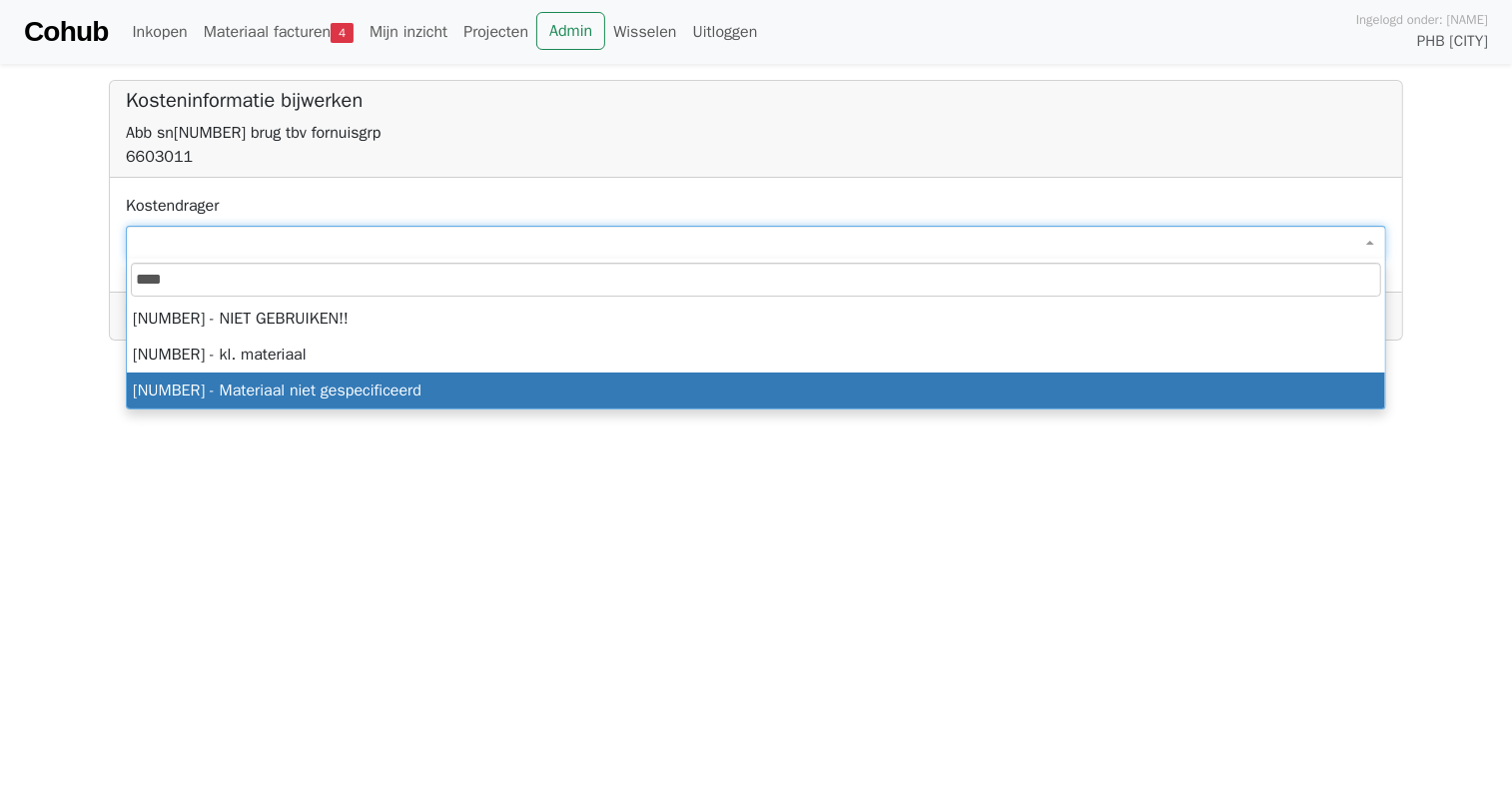 type on "****" 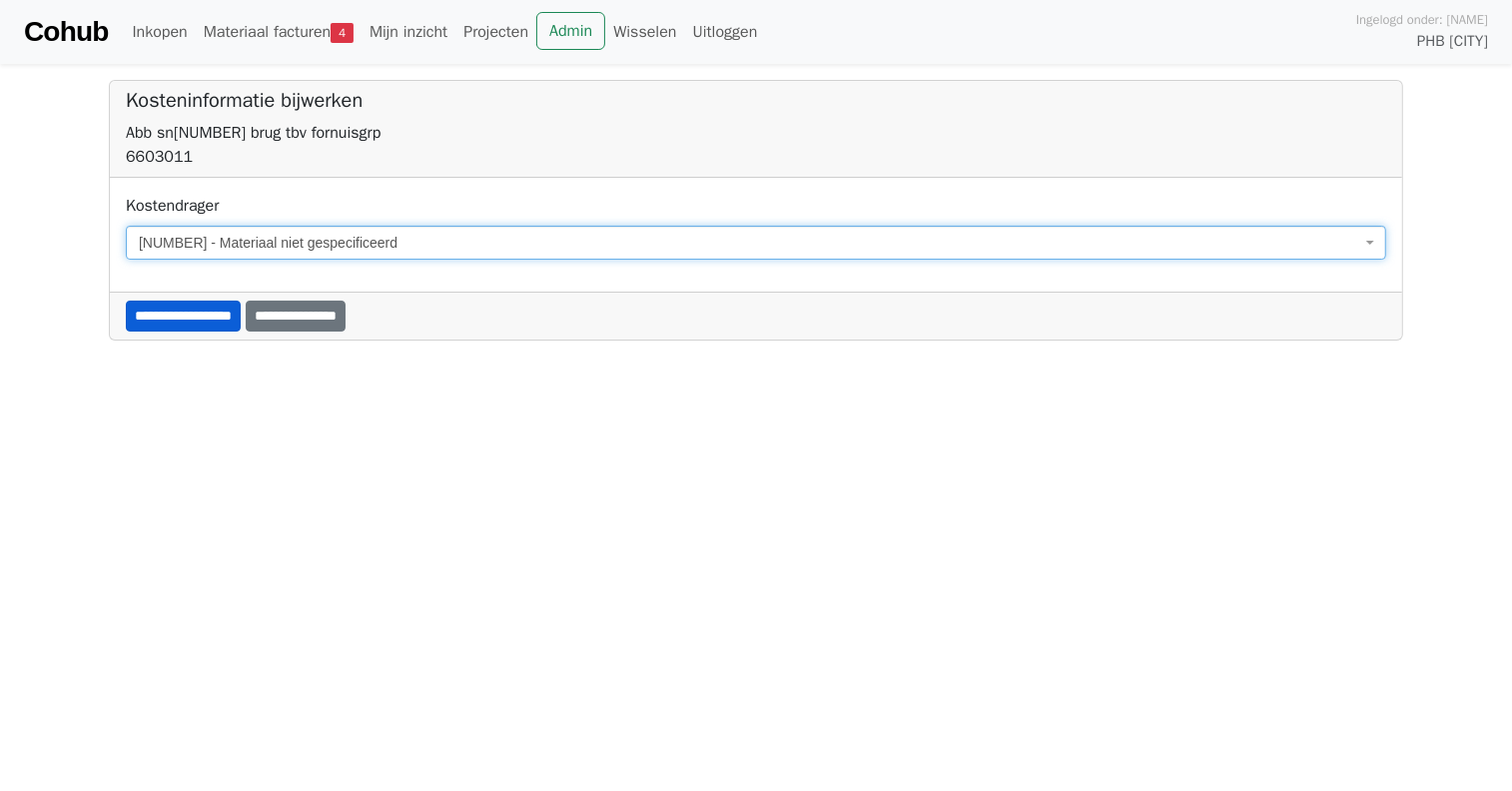 click on "**********" at bounding box center (183, 316) 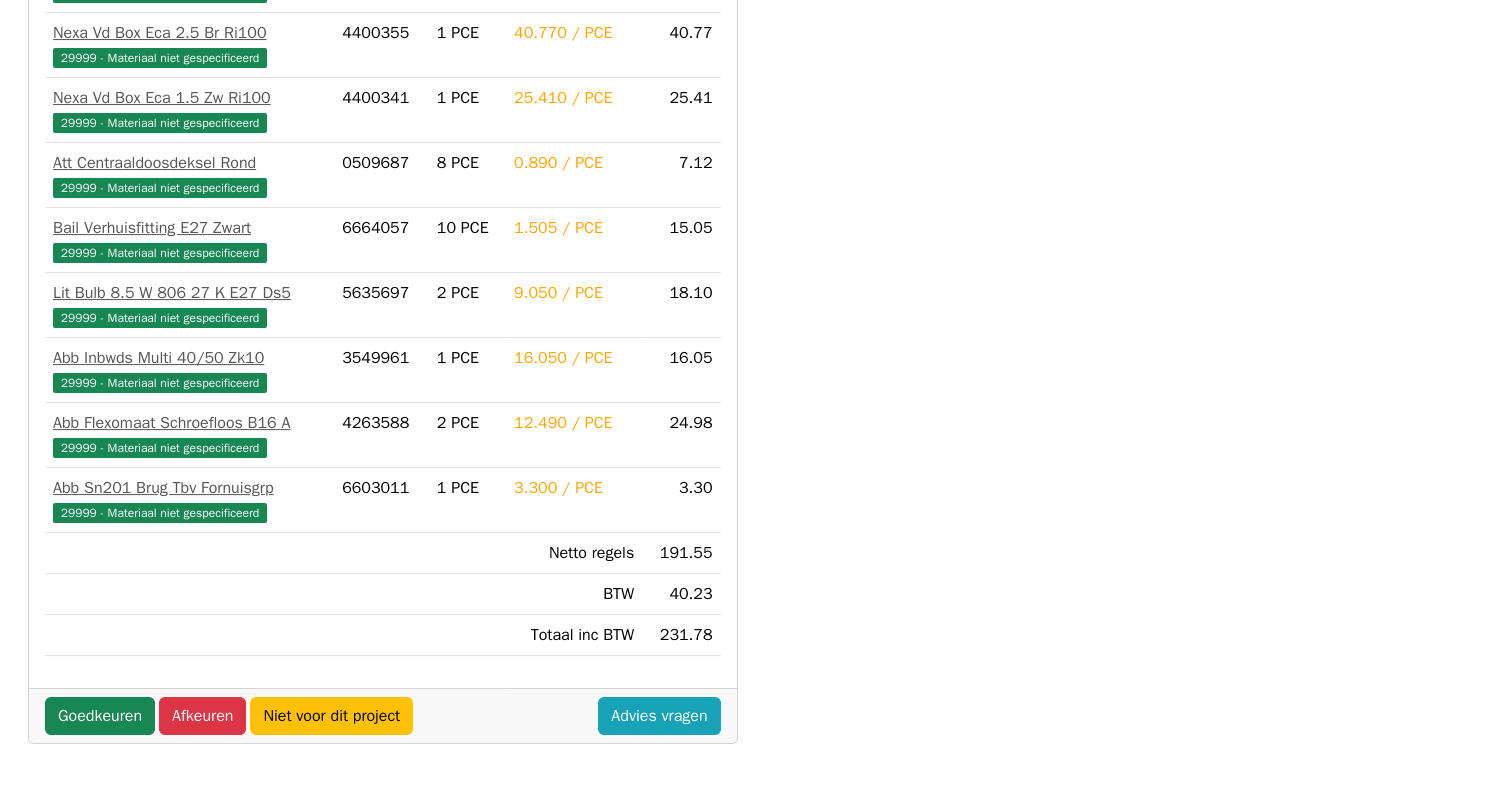 scroll, scrollTop: 700, scrollLeft: 0, axis: vertical 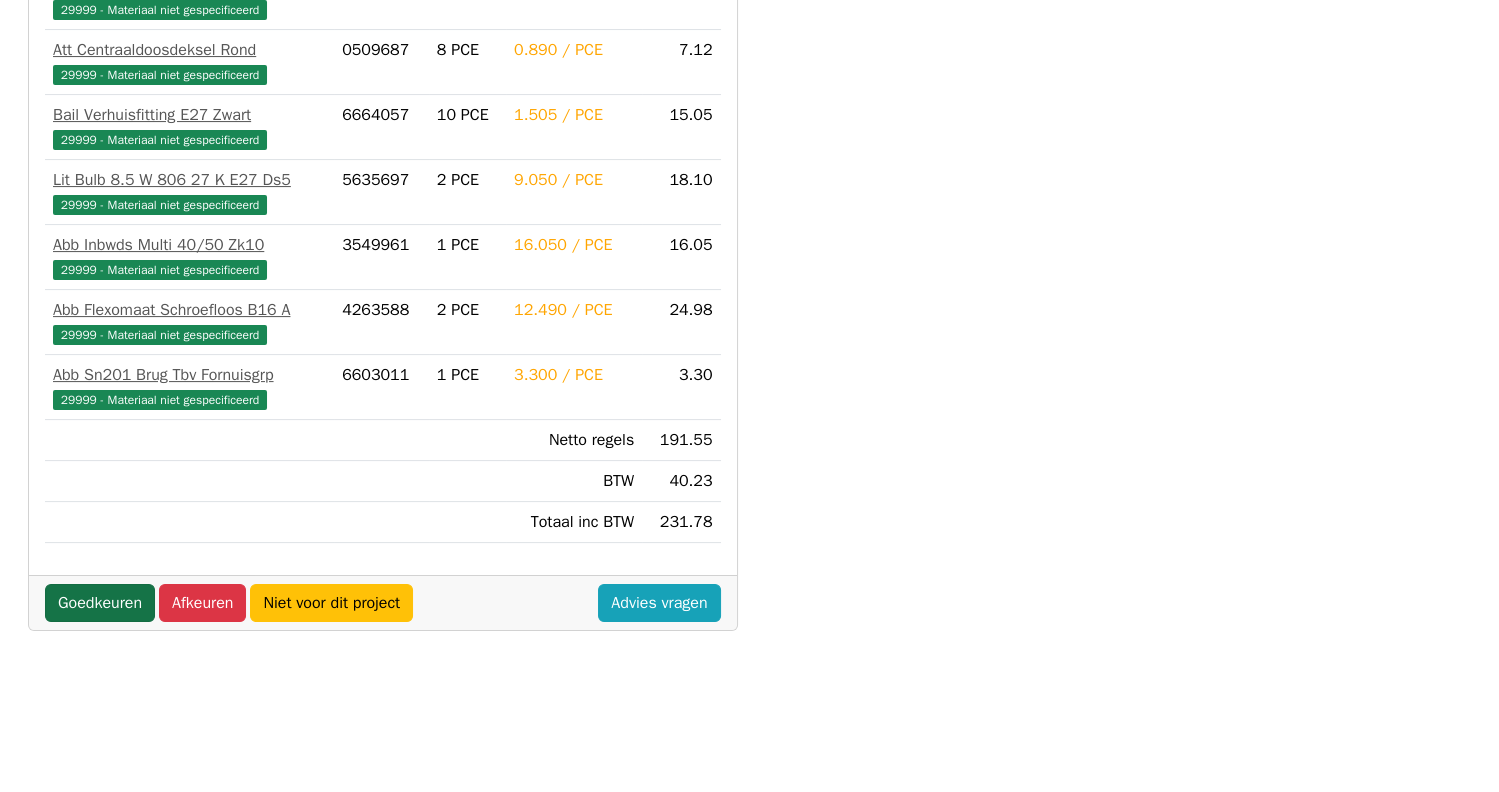 click on "Goedkeuren" at bounding box center (100, 603) 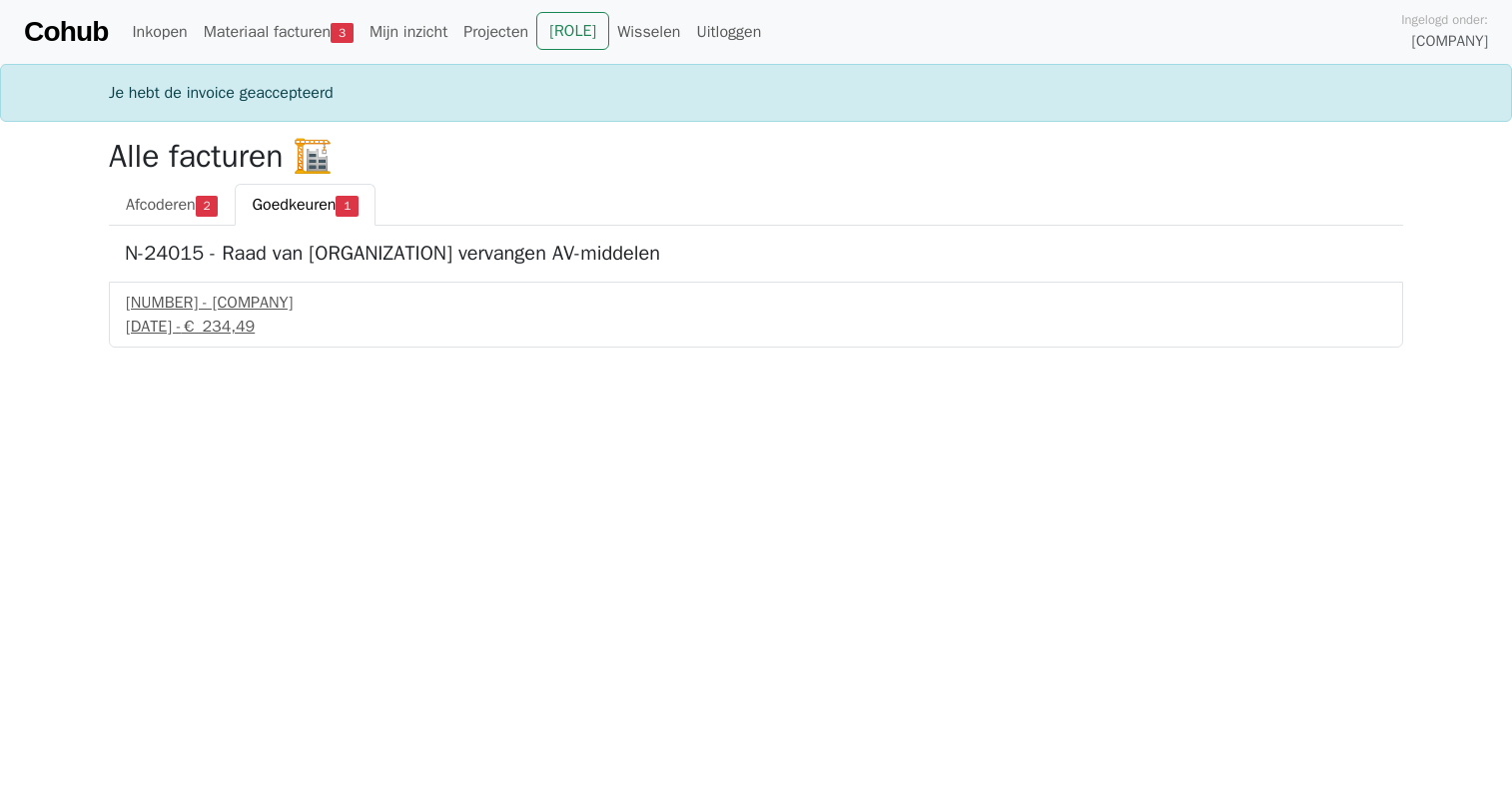 scroll, scrollTop: 0, scrollLeft: 0, axis: both 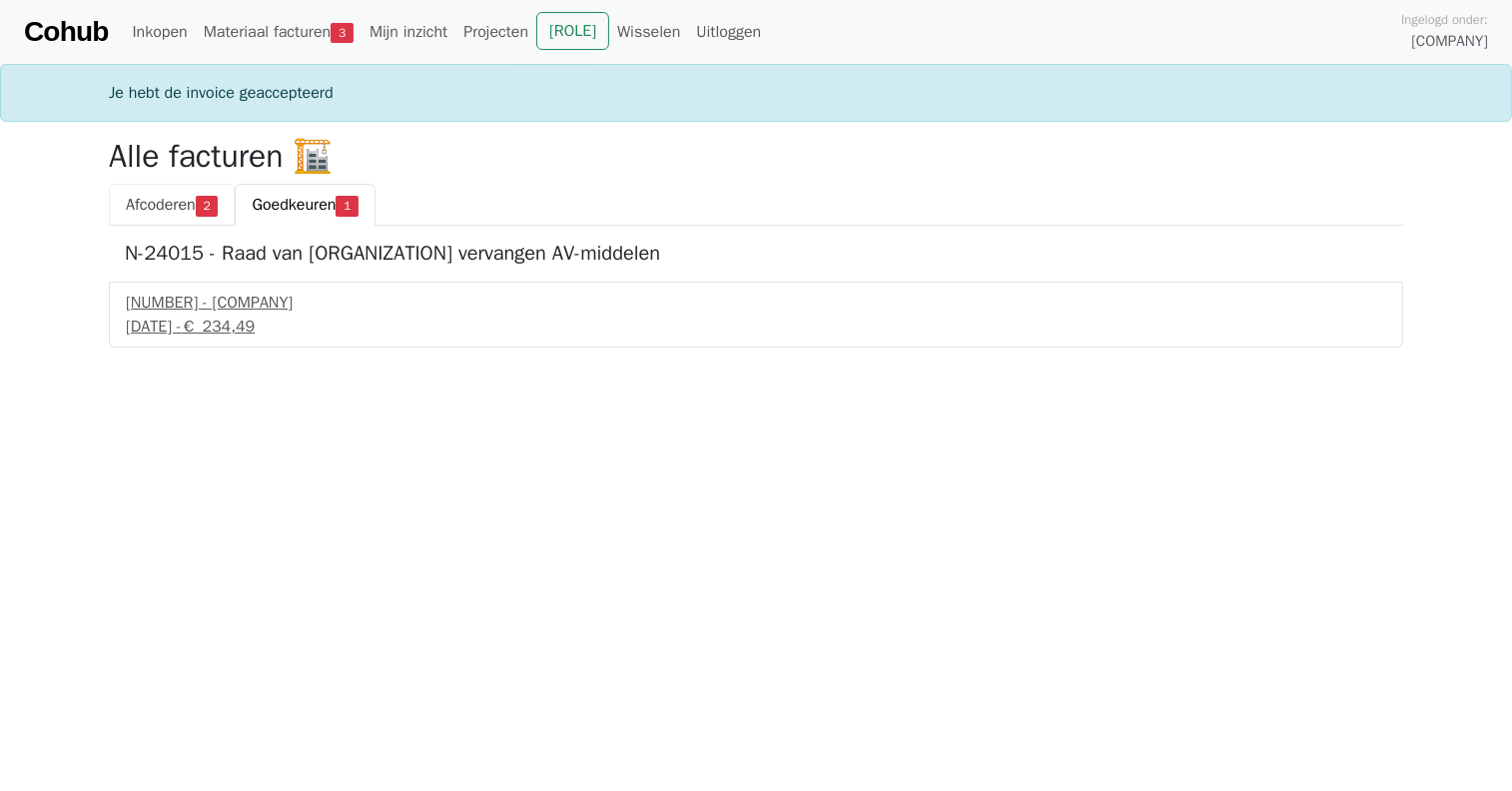 click on "Afcoderen" at bounding box center [161, 205] 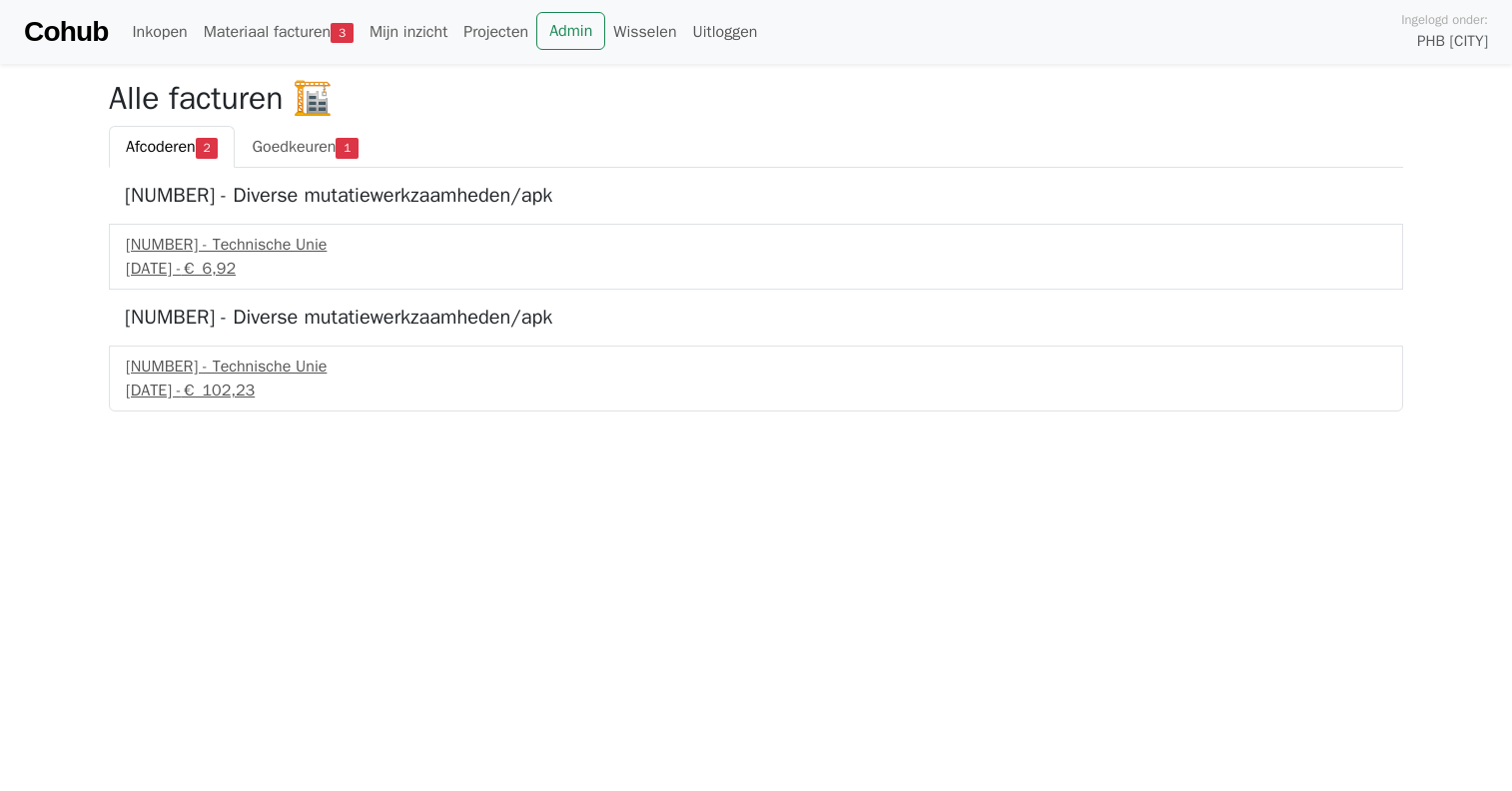 scroll, scrollTop: 0, scrollLeft: 0, axis: both 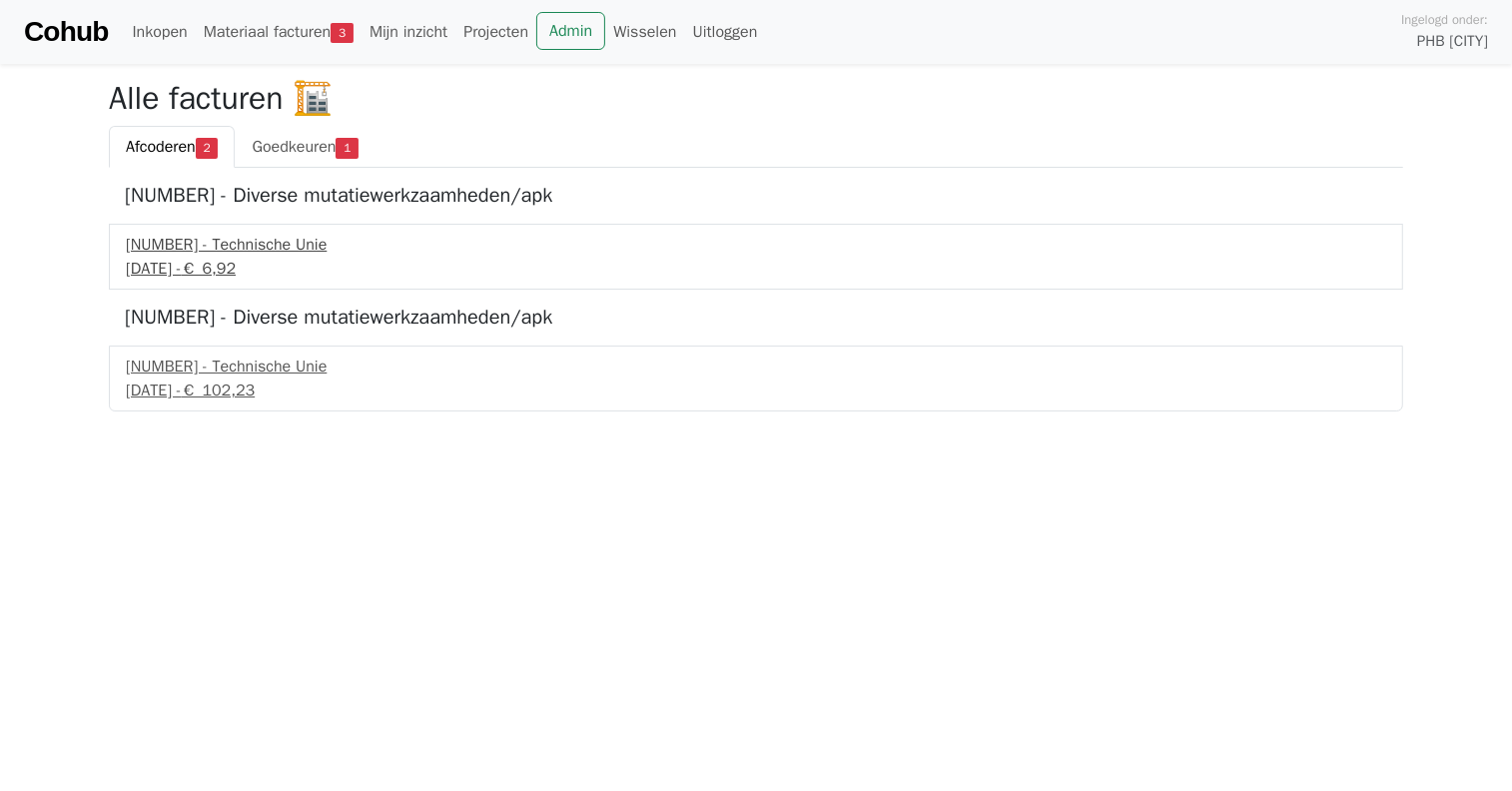 click on "633385525 - Technische Unie" at bounding box center [756, 245] 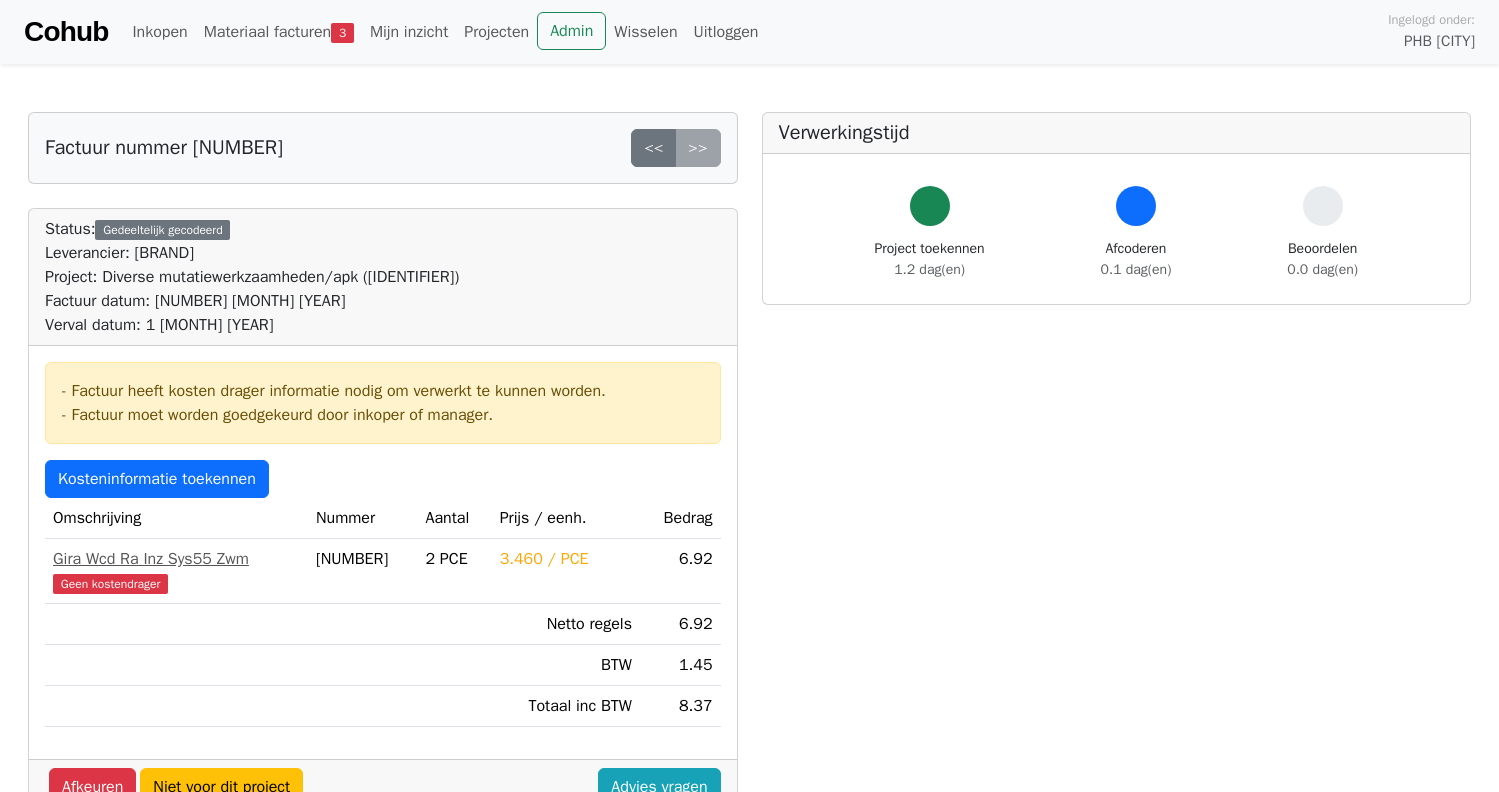 scroll, scrollTop: 0, scrollLeft: 0, axis: both 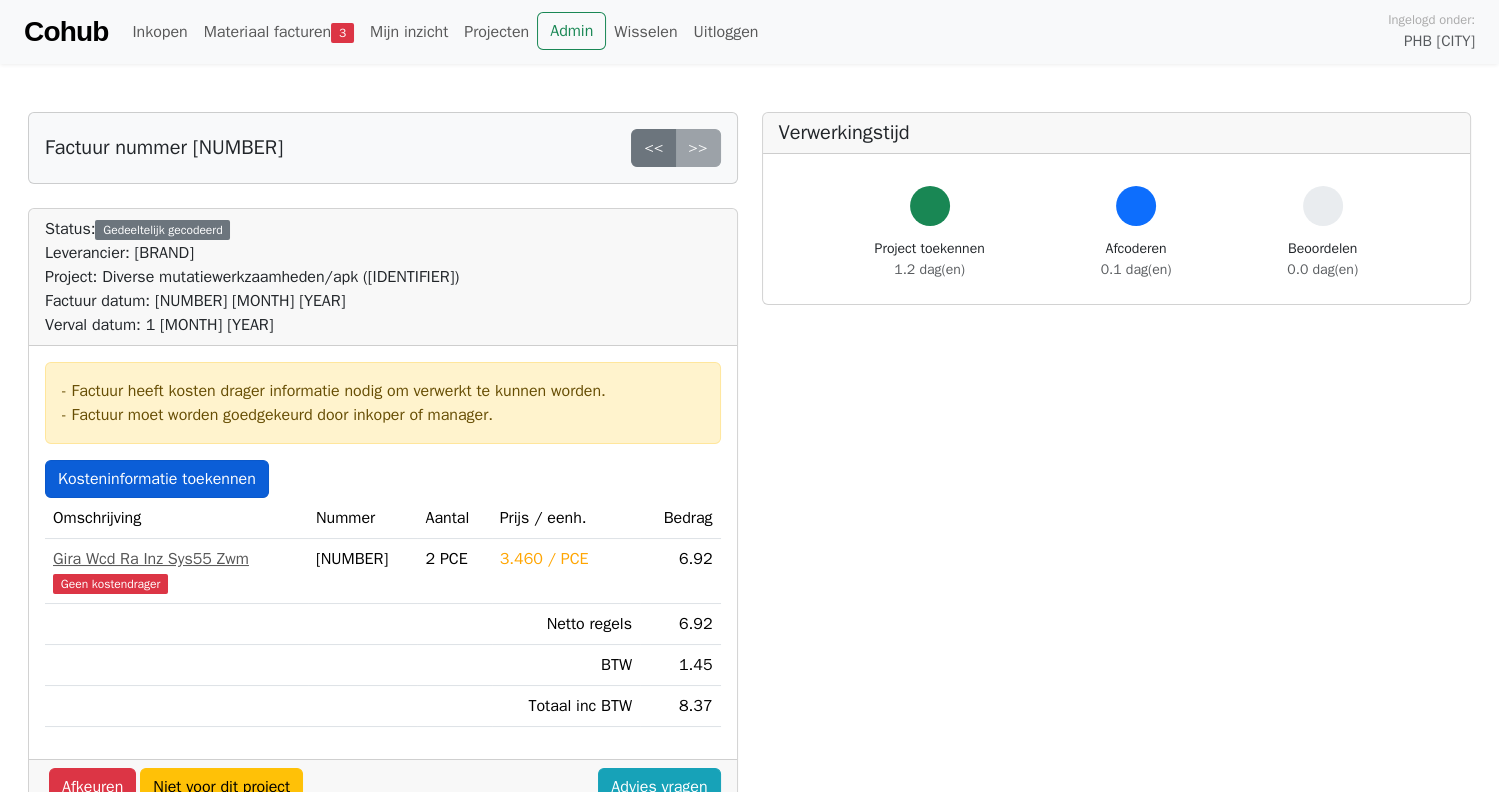 click on "Kosteninformatie toekennen" at bounding box center (157, 479) 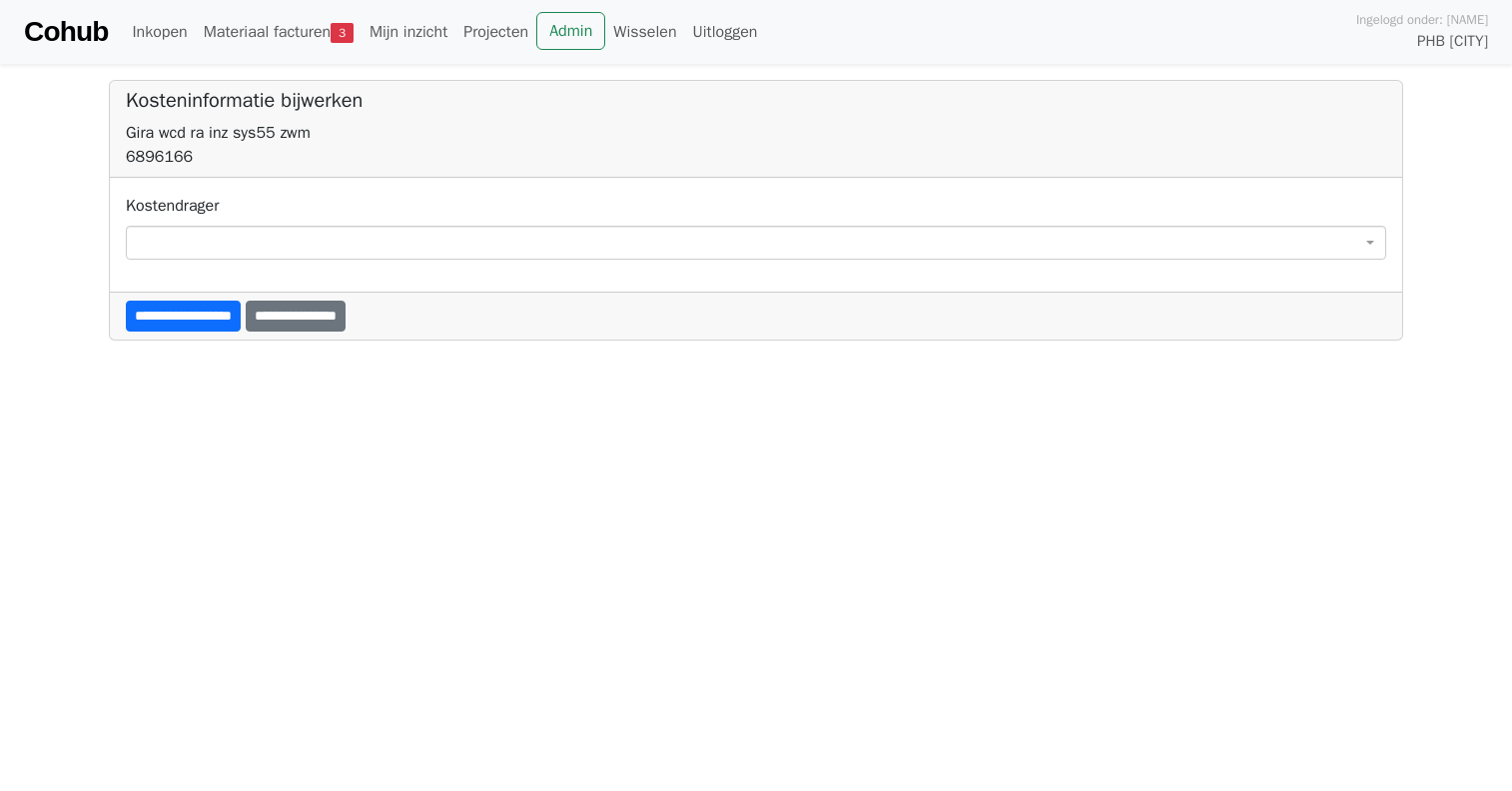 scroll, scrollTop: 0, scrollLeft: 0, axis: both 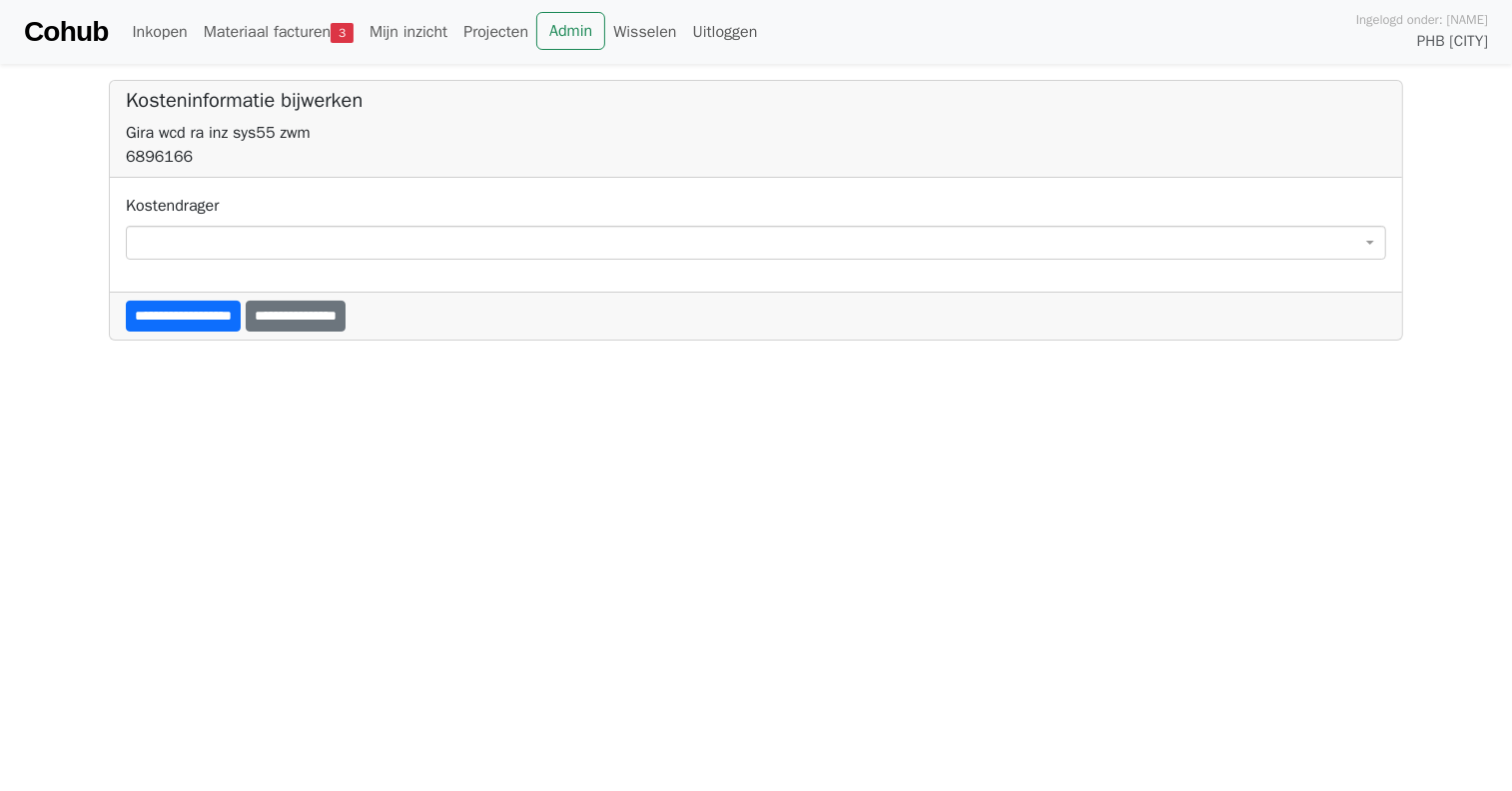 click at bounding box center (756, 243) 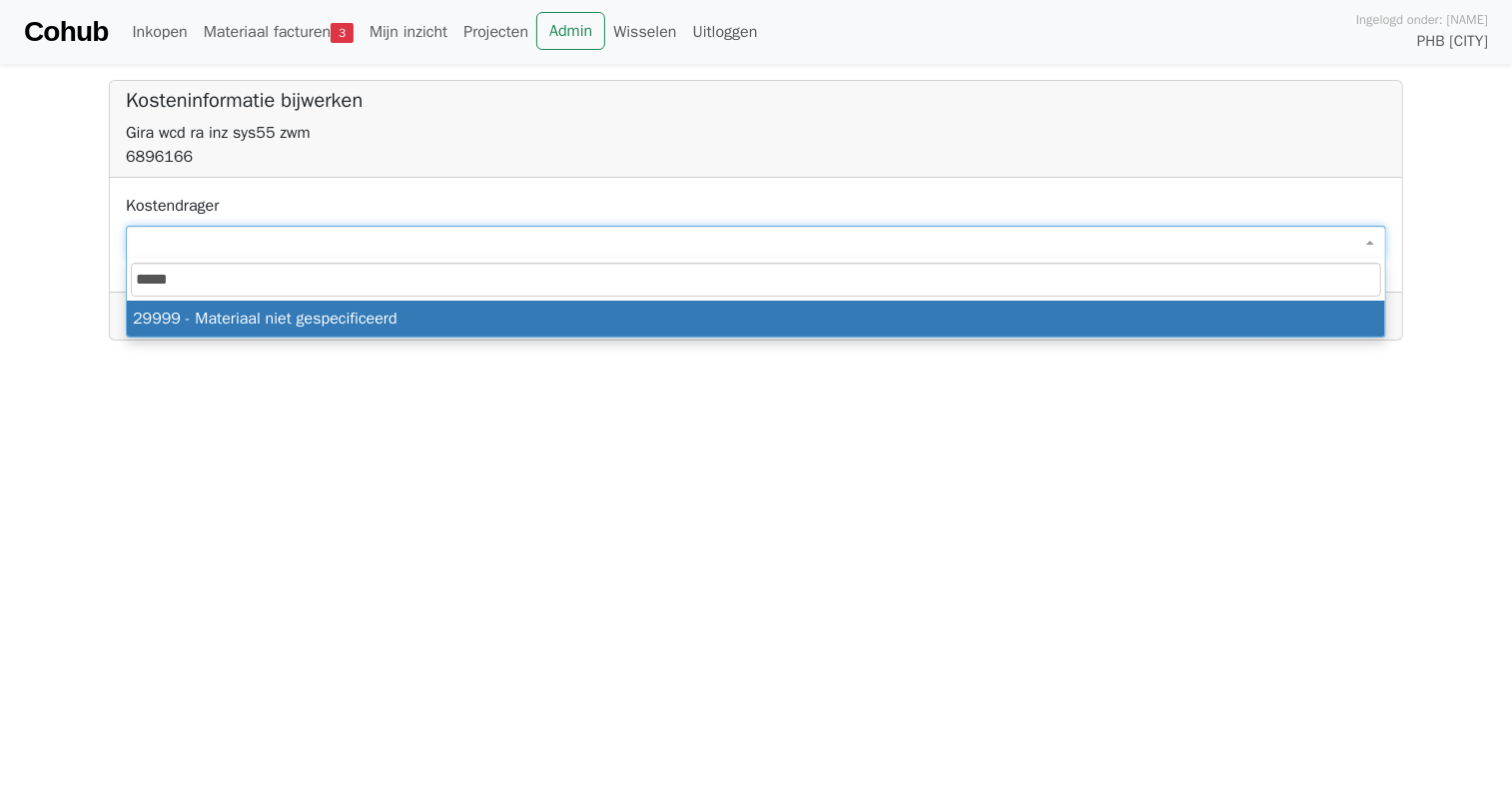 type on "*****" 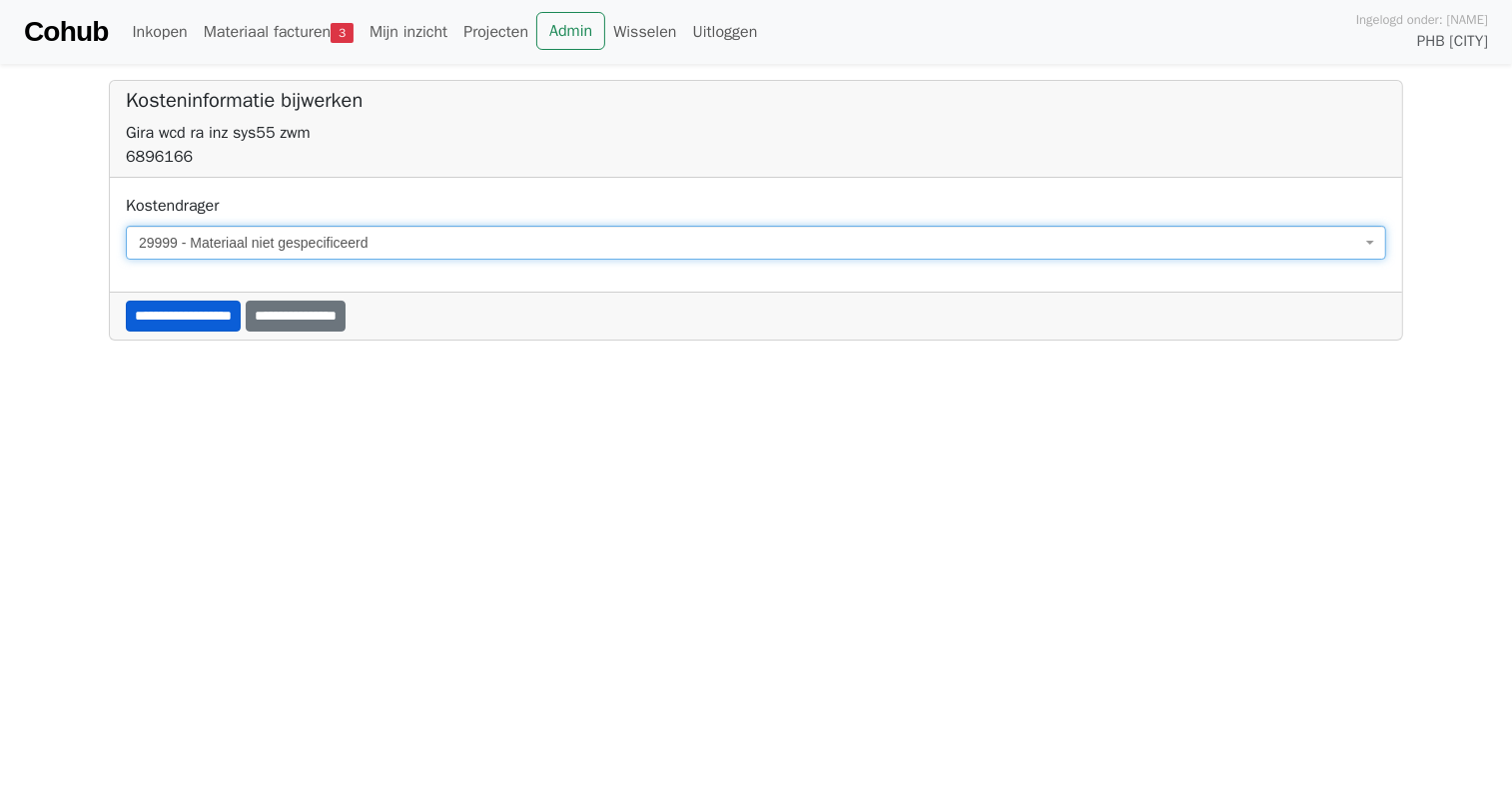 click on "**********" at bounding box center (183, 316) 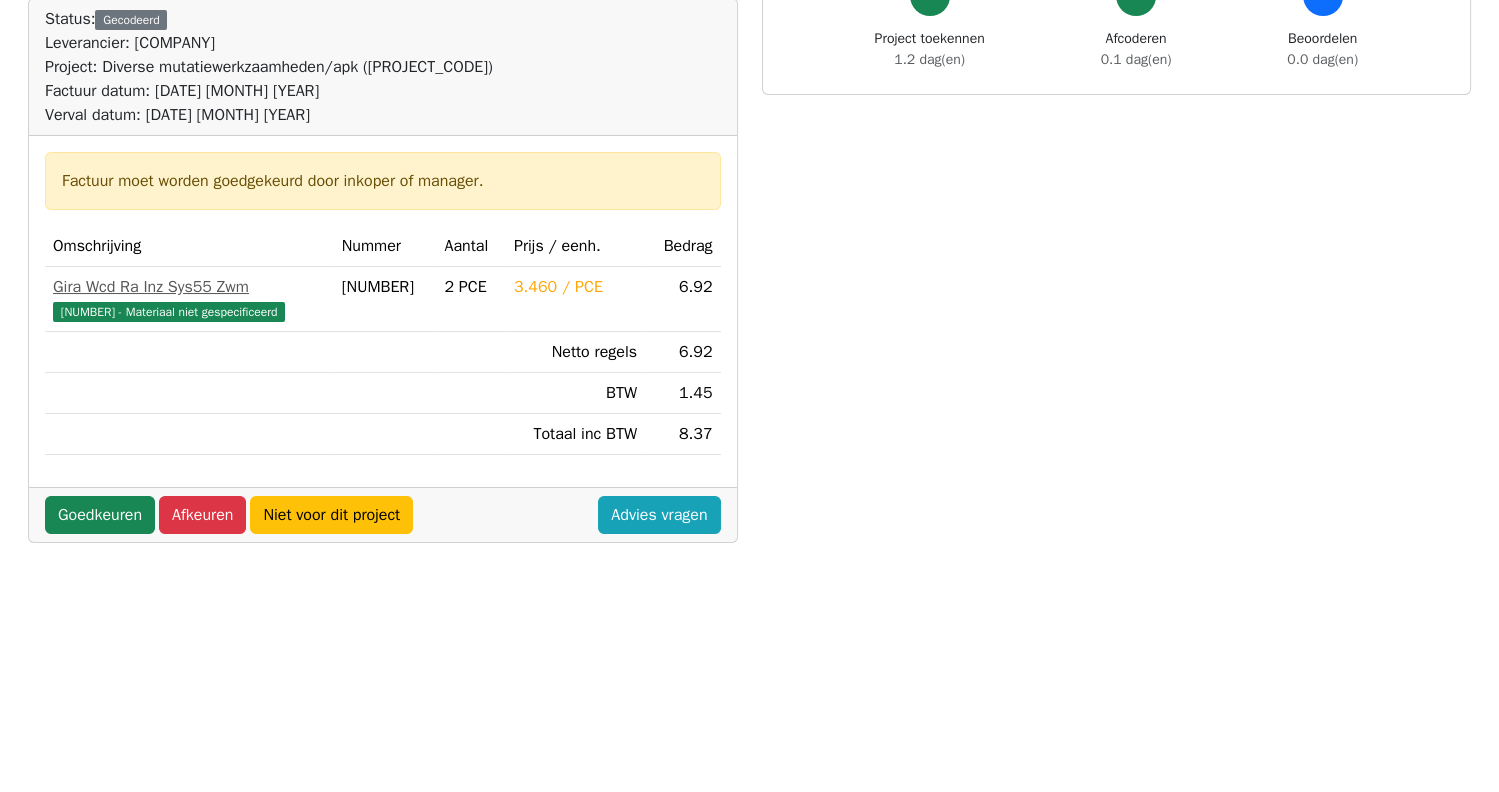 scroll, scrollTop: 400, scrollLeft: 0, axis: vertical 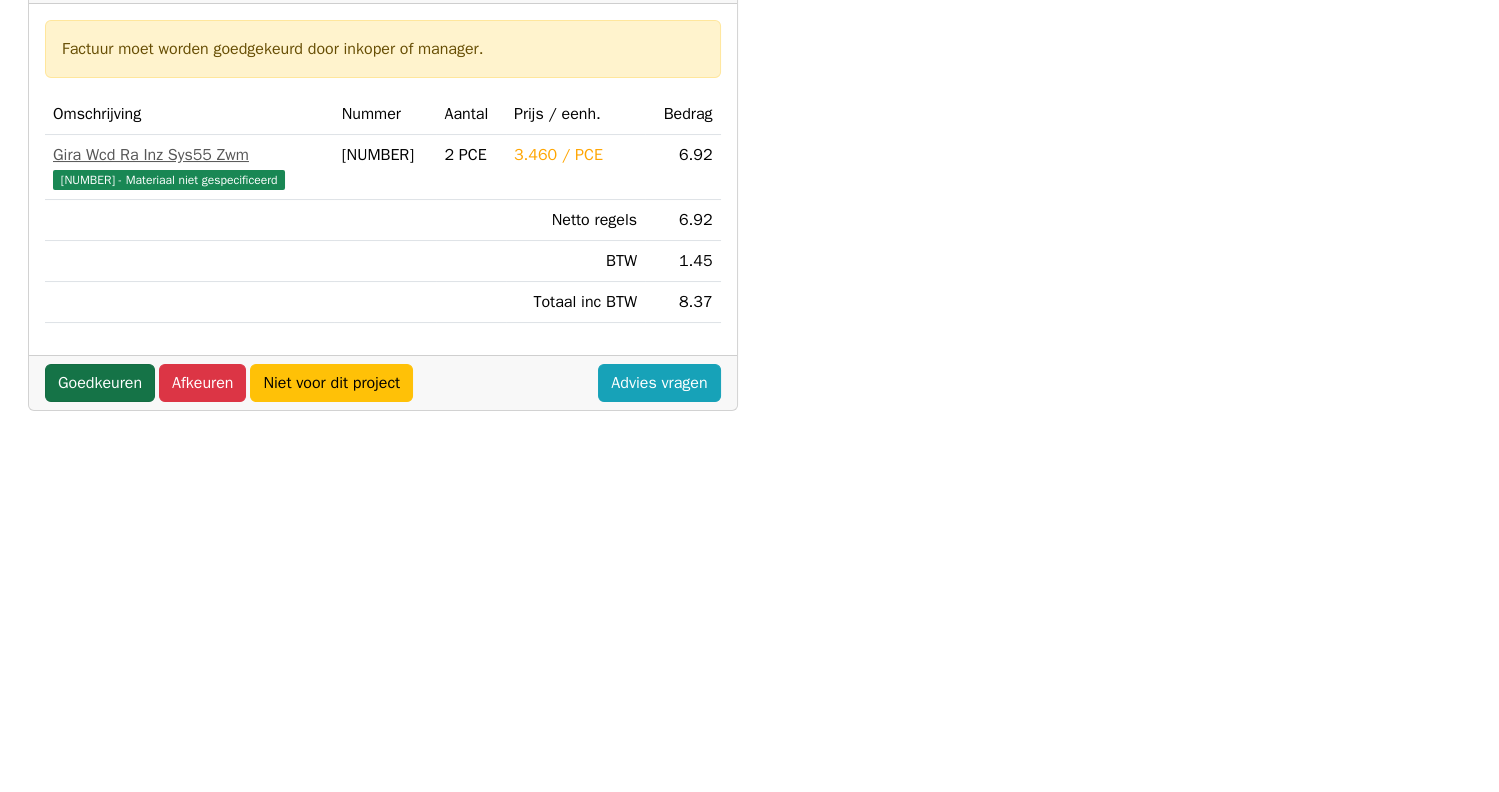 click on "Goedkeuren" at bounding box center [100, 383] 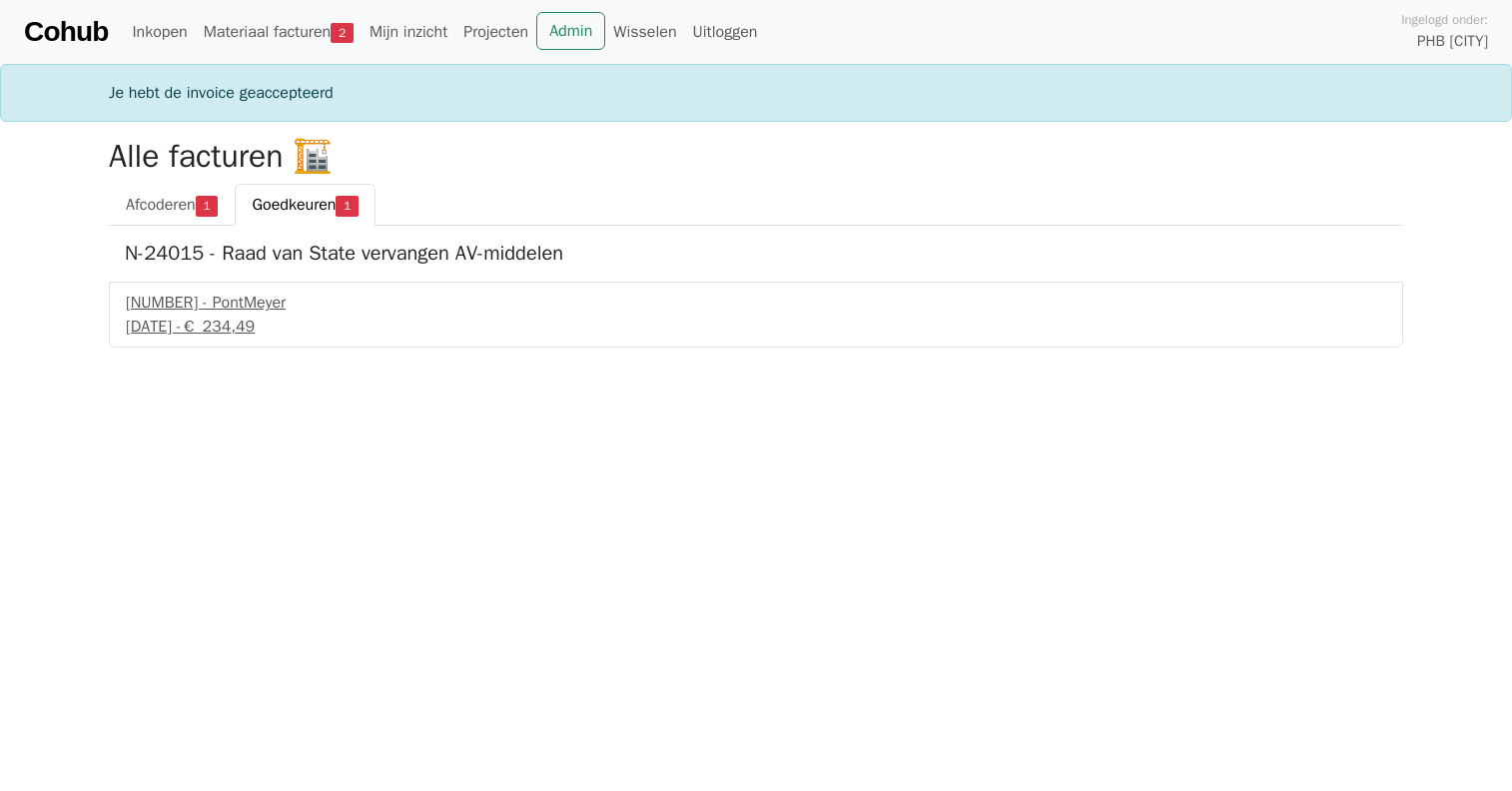 scroll, scrollTop: 0, scrollLeft: 0, axis: both 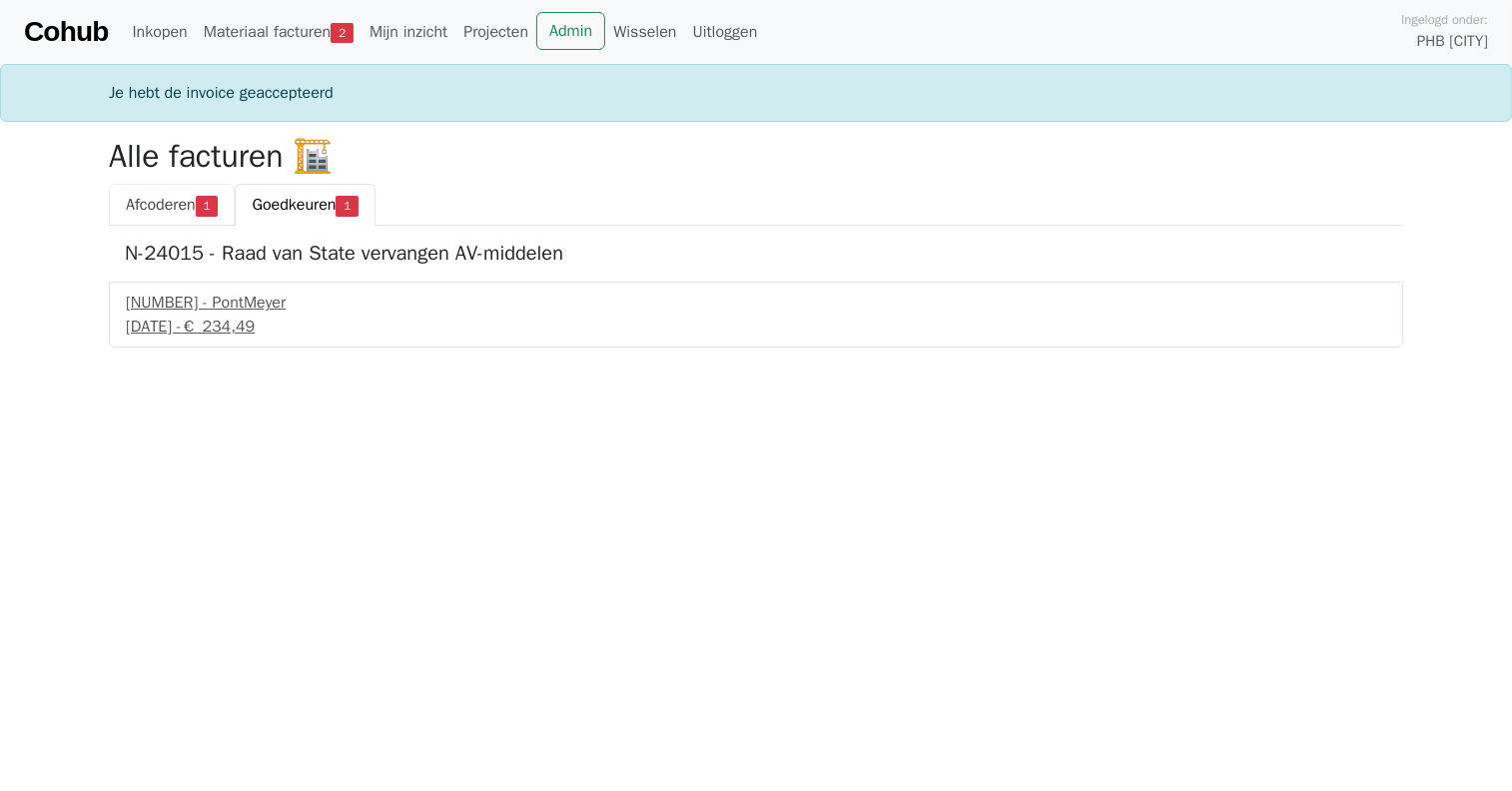 click on "Afcoderen" at bounding box center [161, 205] 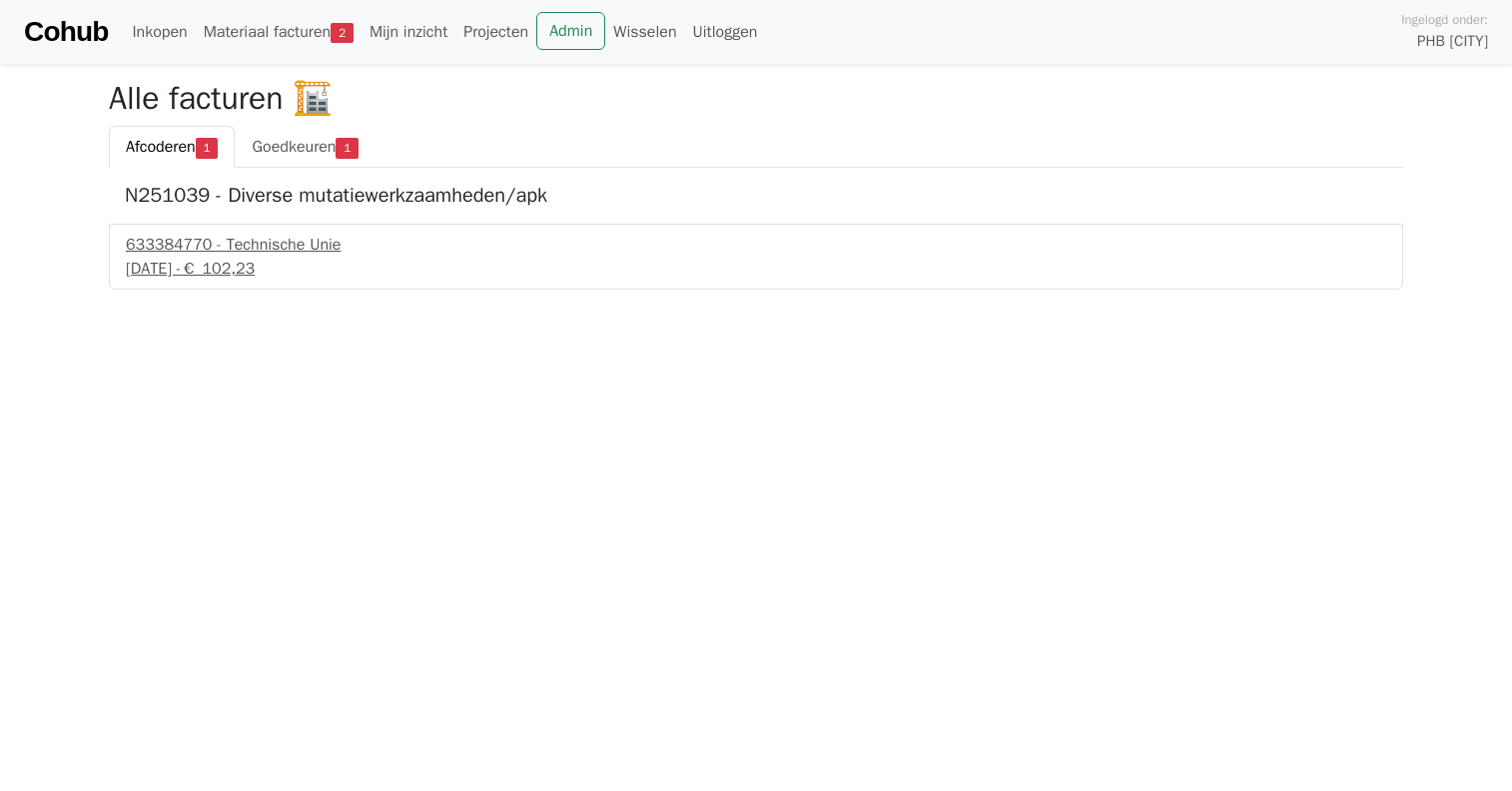 scroll, scrollTop: 0, scrollLeft: 0, axis: both 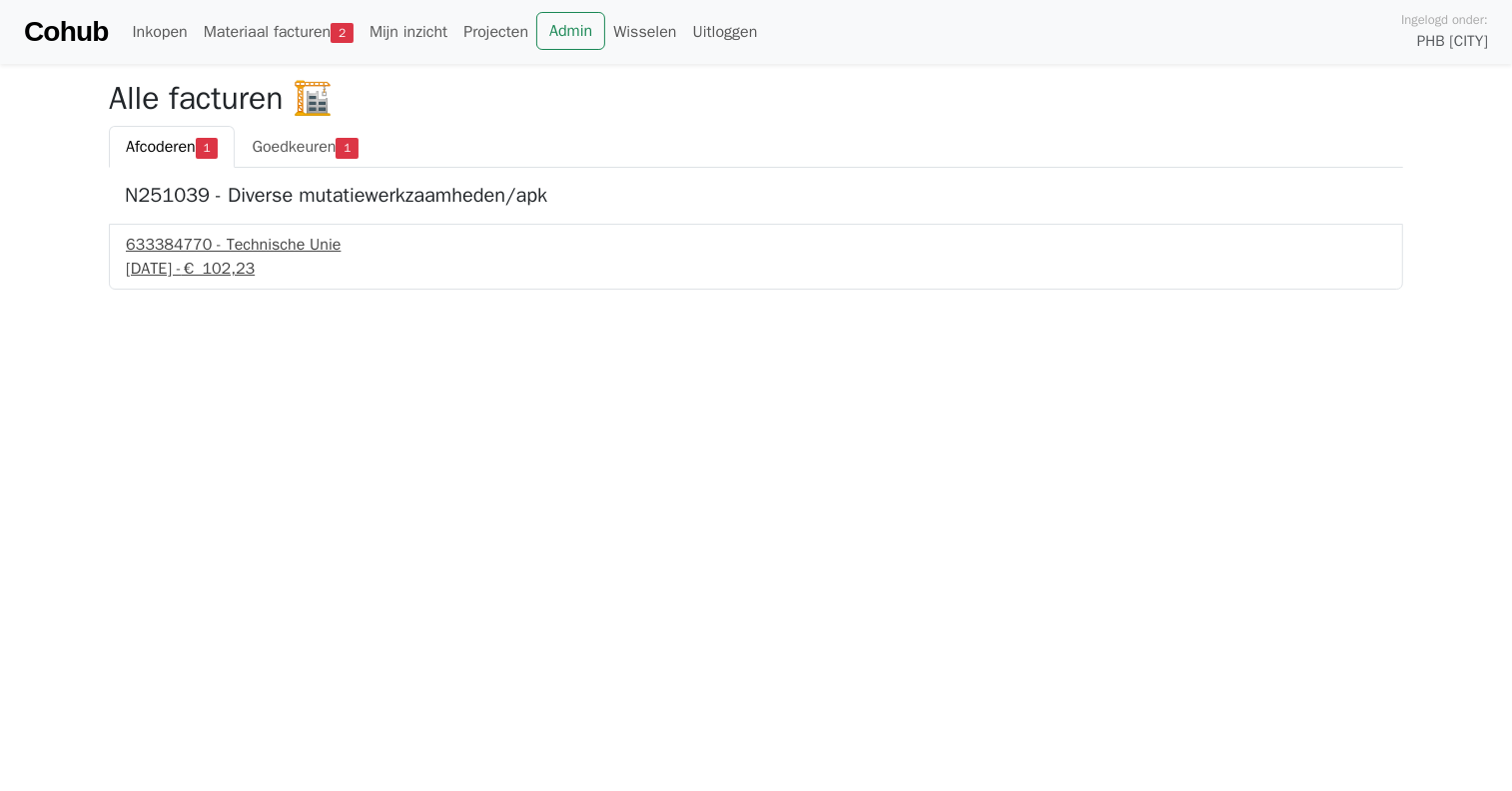 click on "[DATE] -  € 102,23" at bounding box center [756, 269] 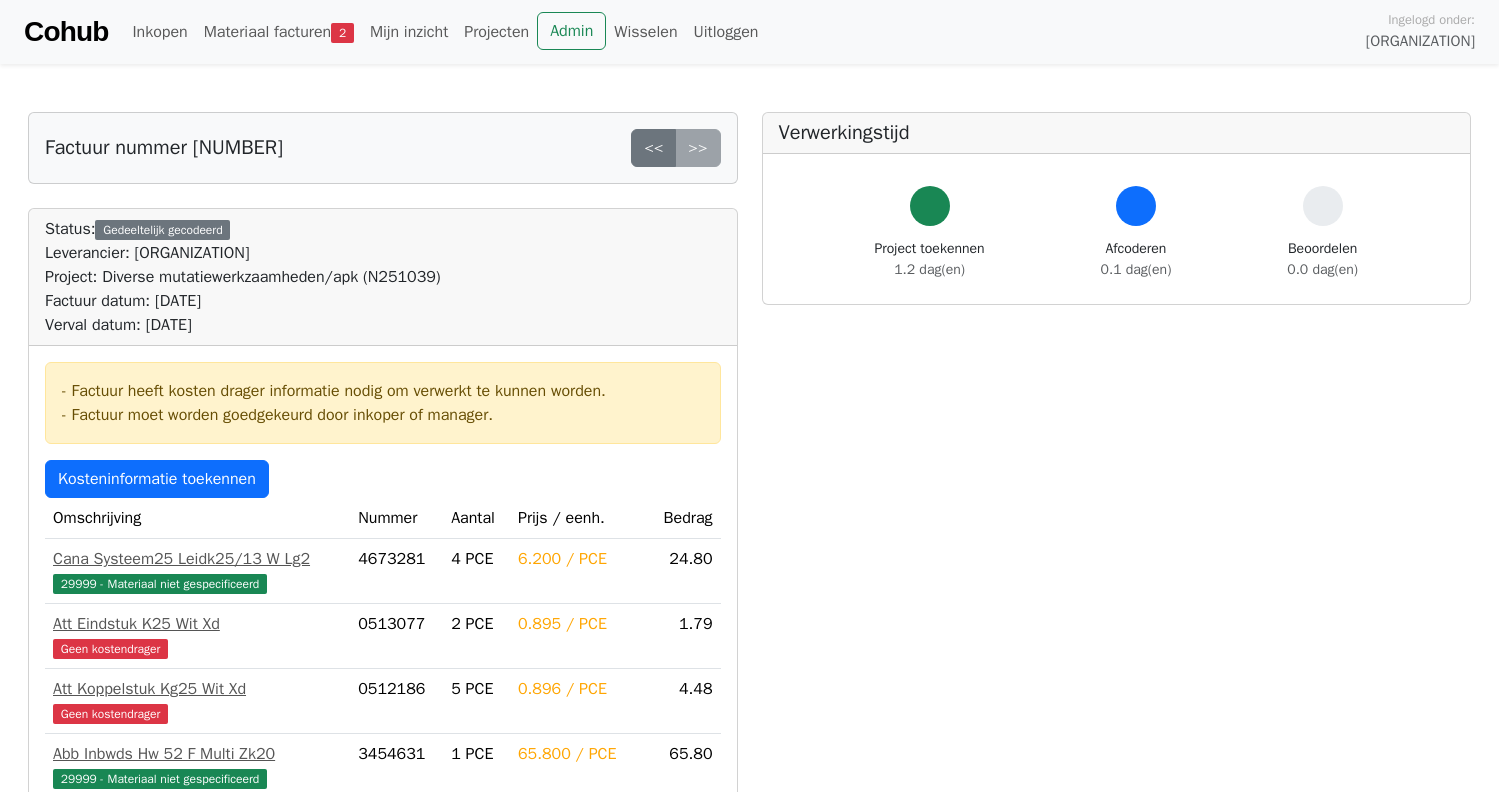 scroll, scrollTop: 0, scrollLeft: 0, axis: both 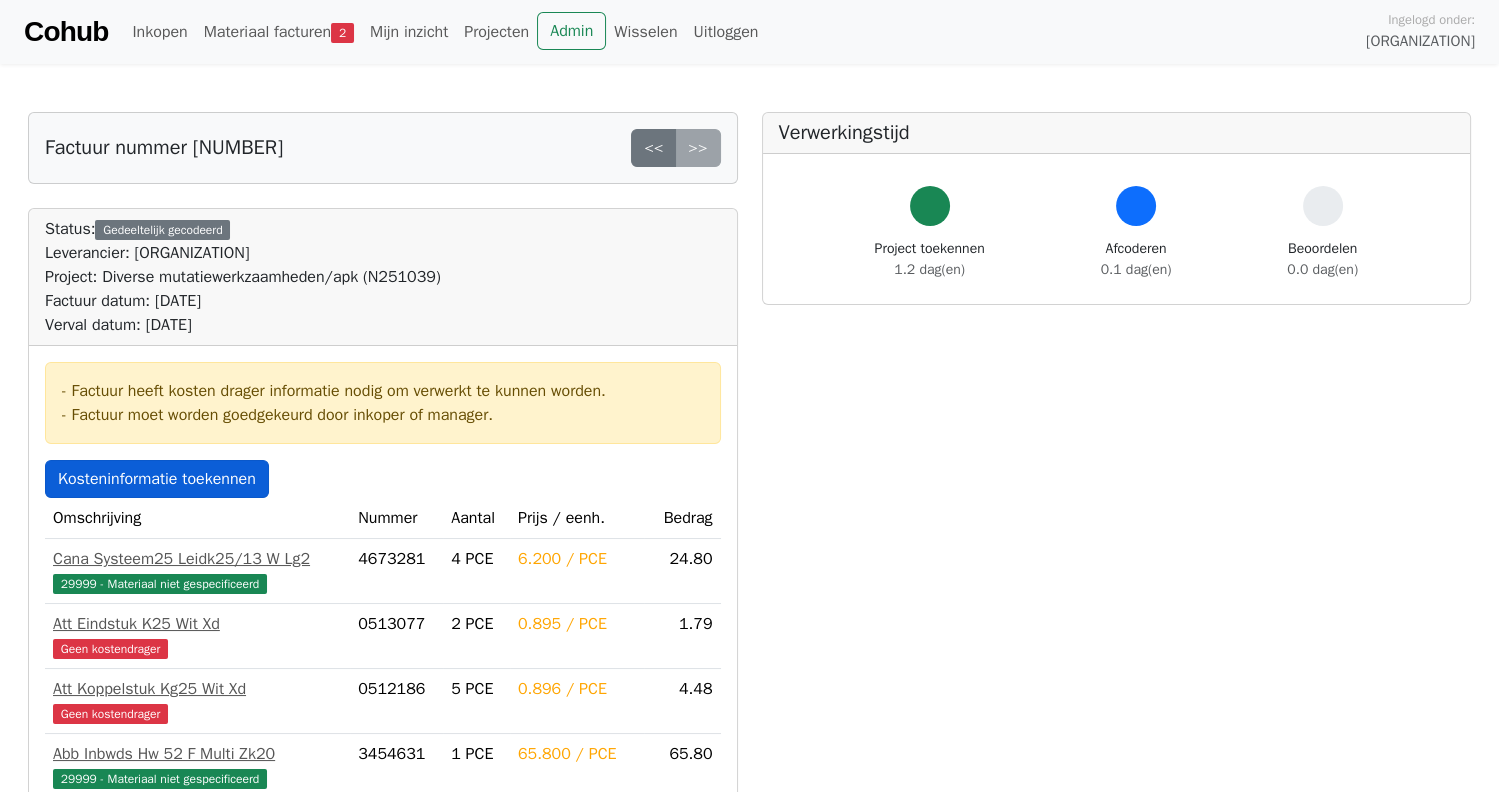 click on "Kosteninformatie toekennen" at bounding box center (157, 479) 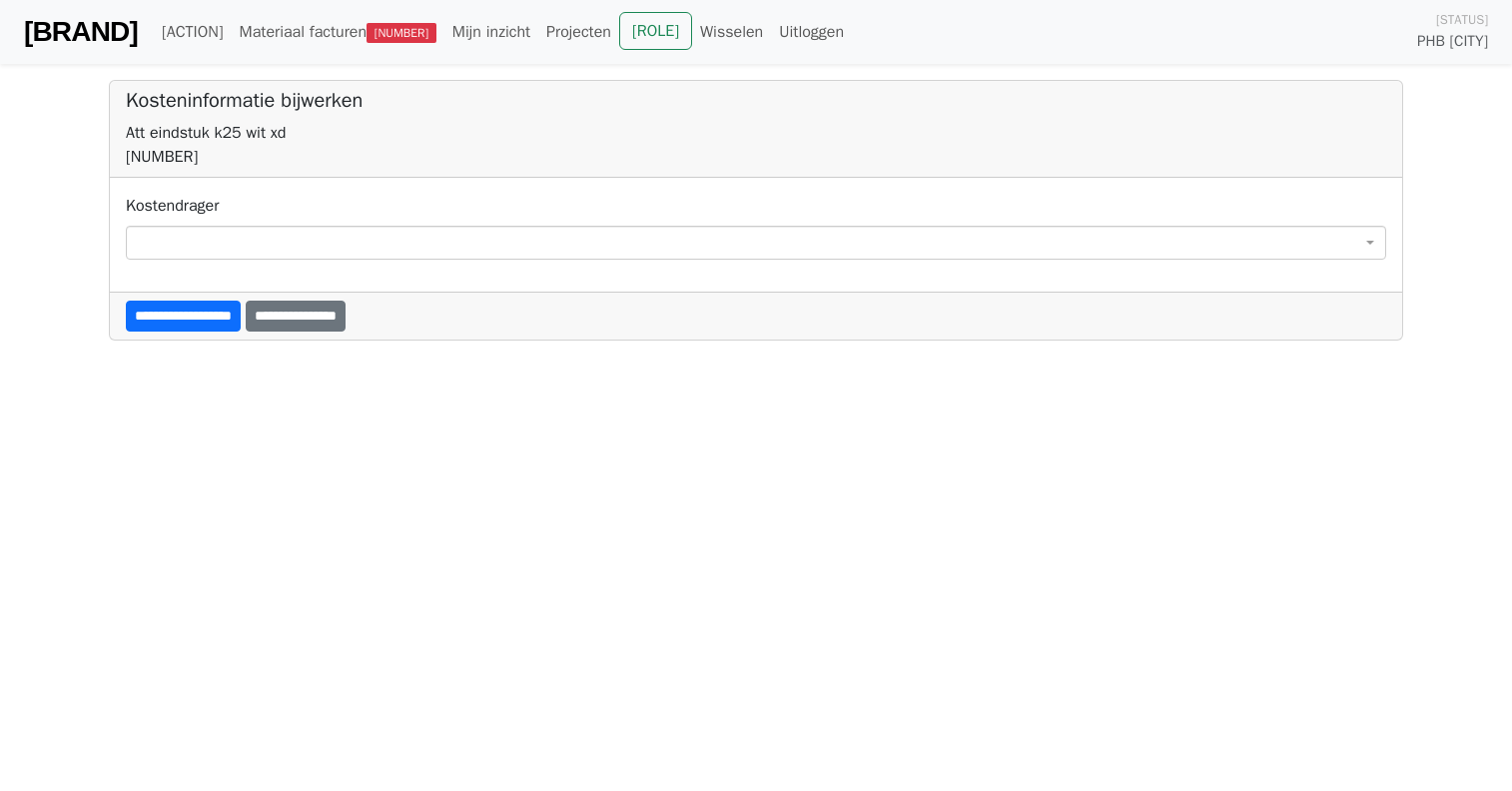 scroll, scrollTop: 0, scrollLeft: 0, axis: both 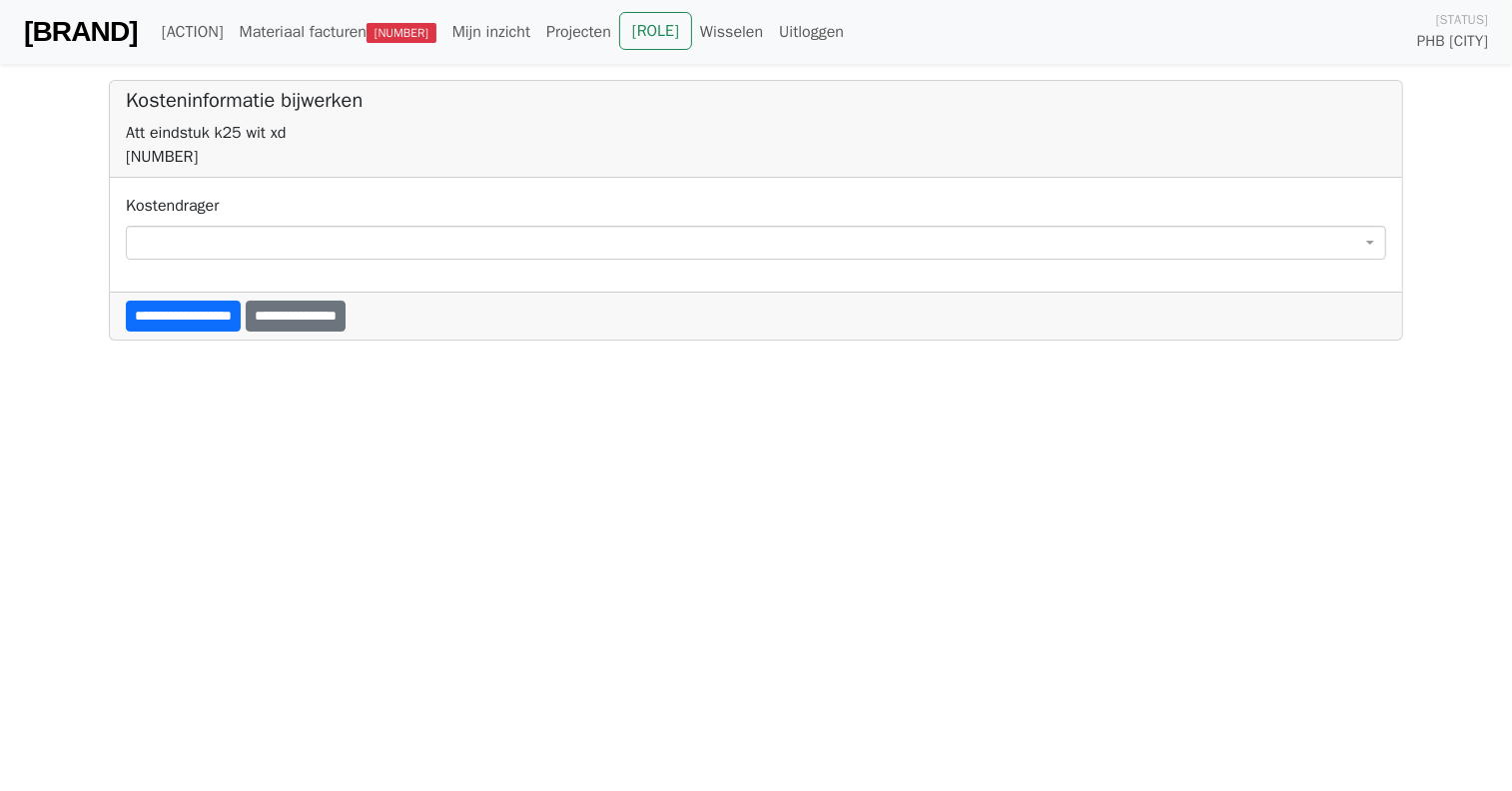 click at bounding box center [756, 243] 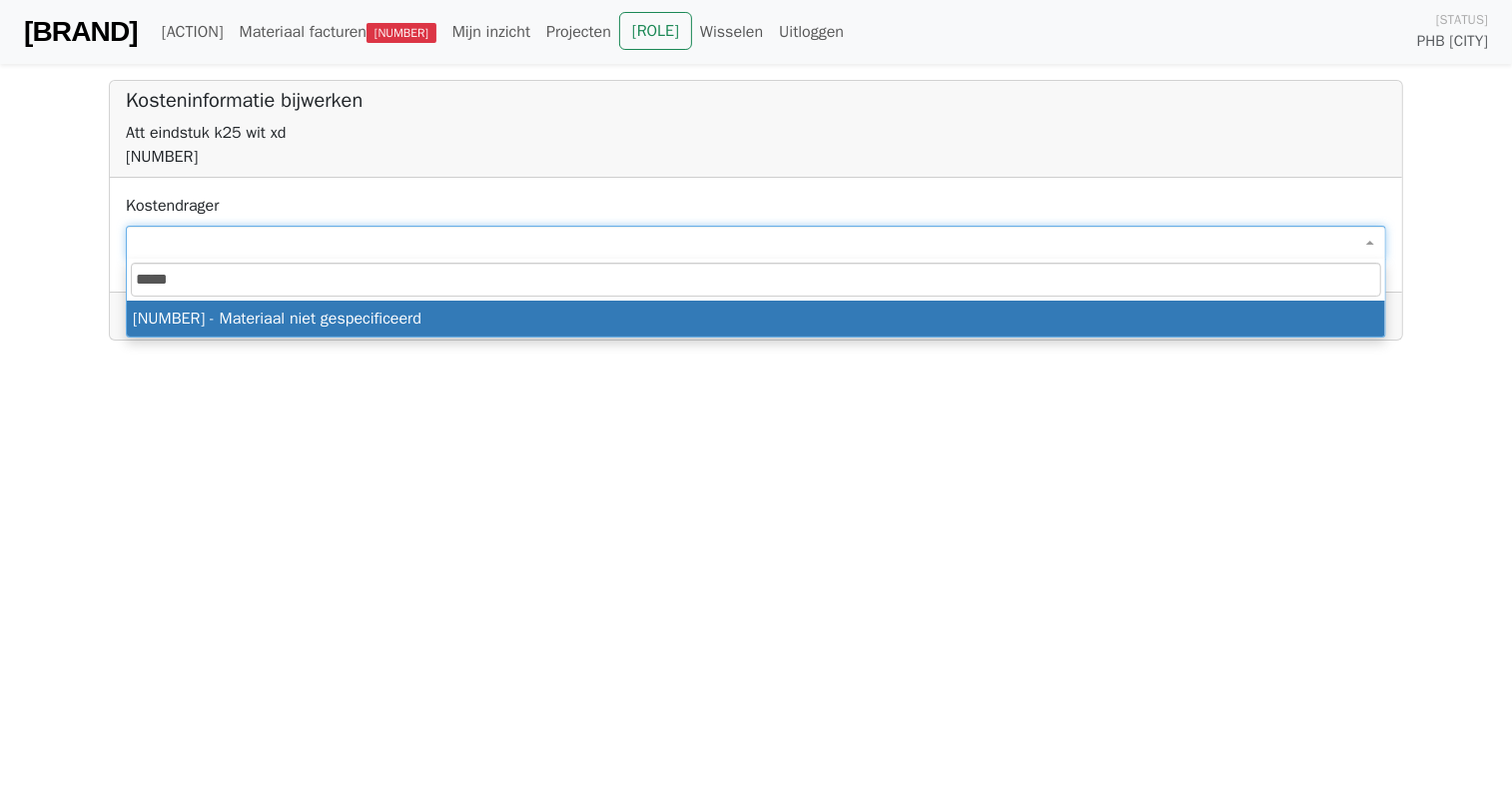type on "*****" 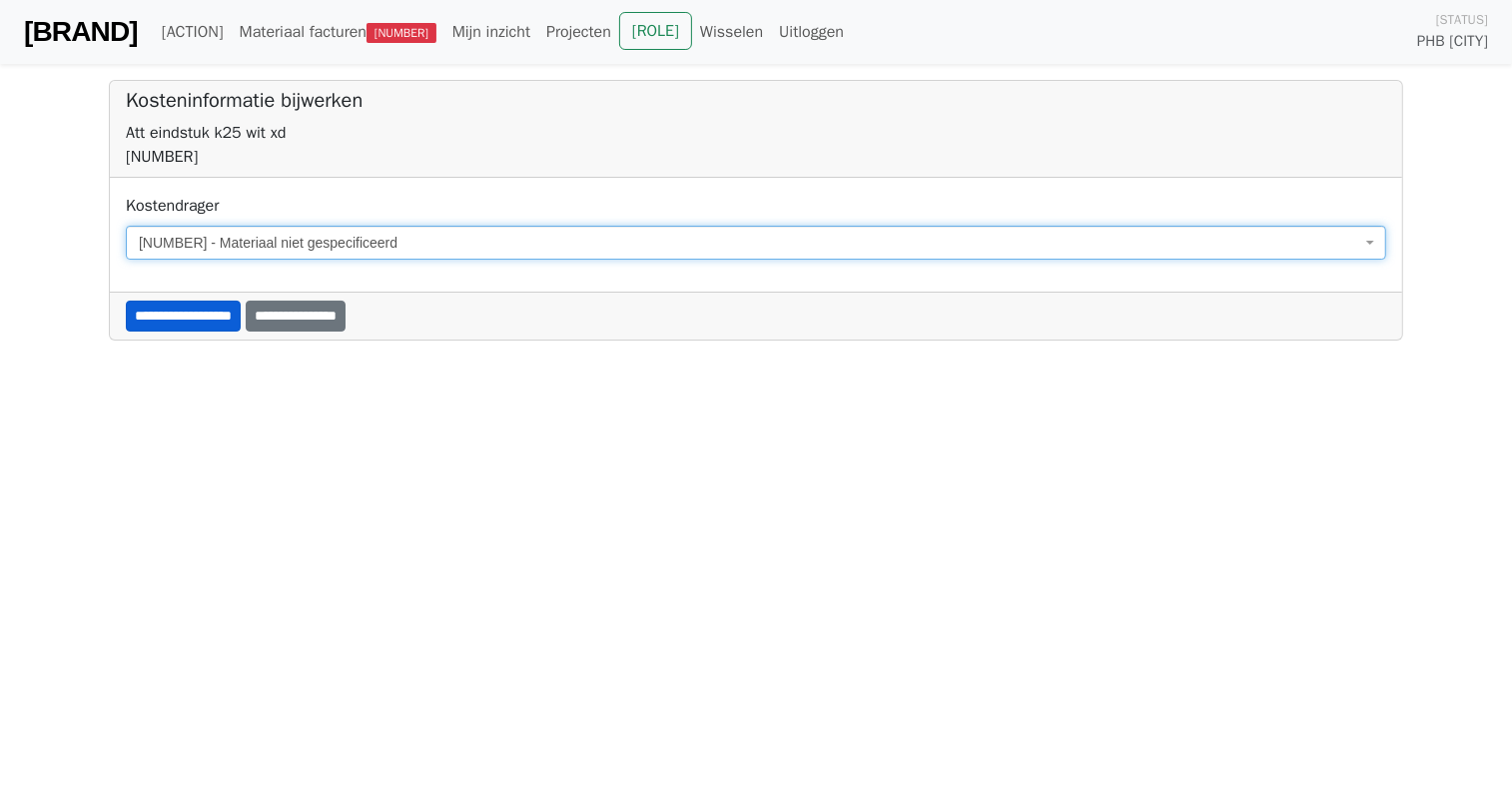 click on "**********" at bounding box center [183, 316] 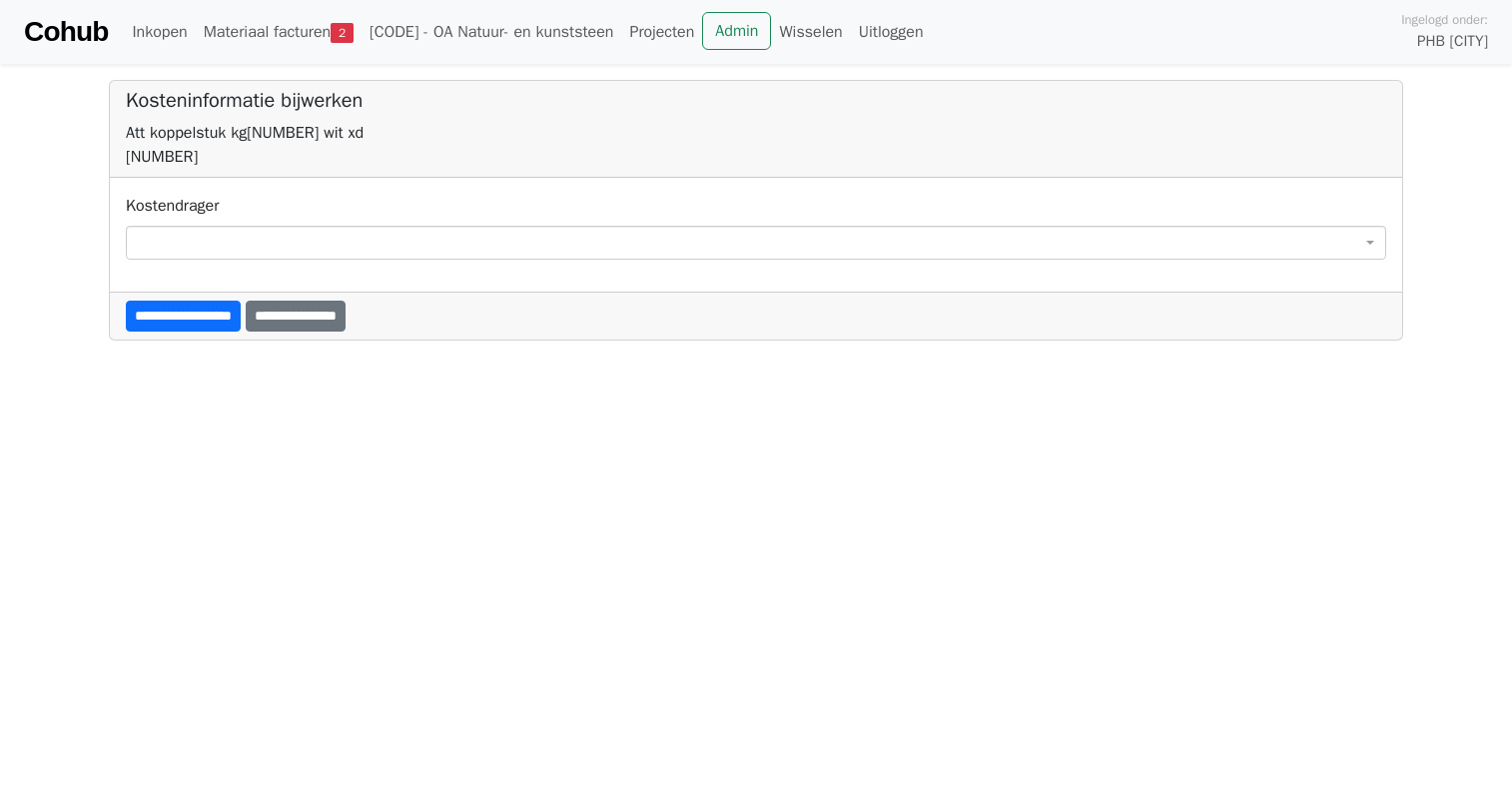 scroll, scrollTop: 0, scrollLeft: 0, axis: both 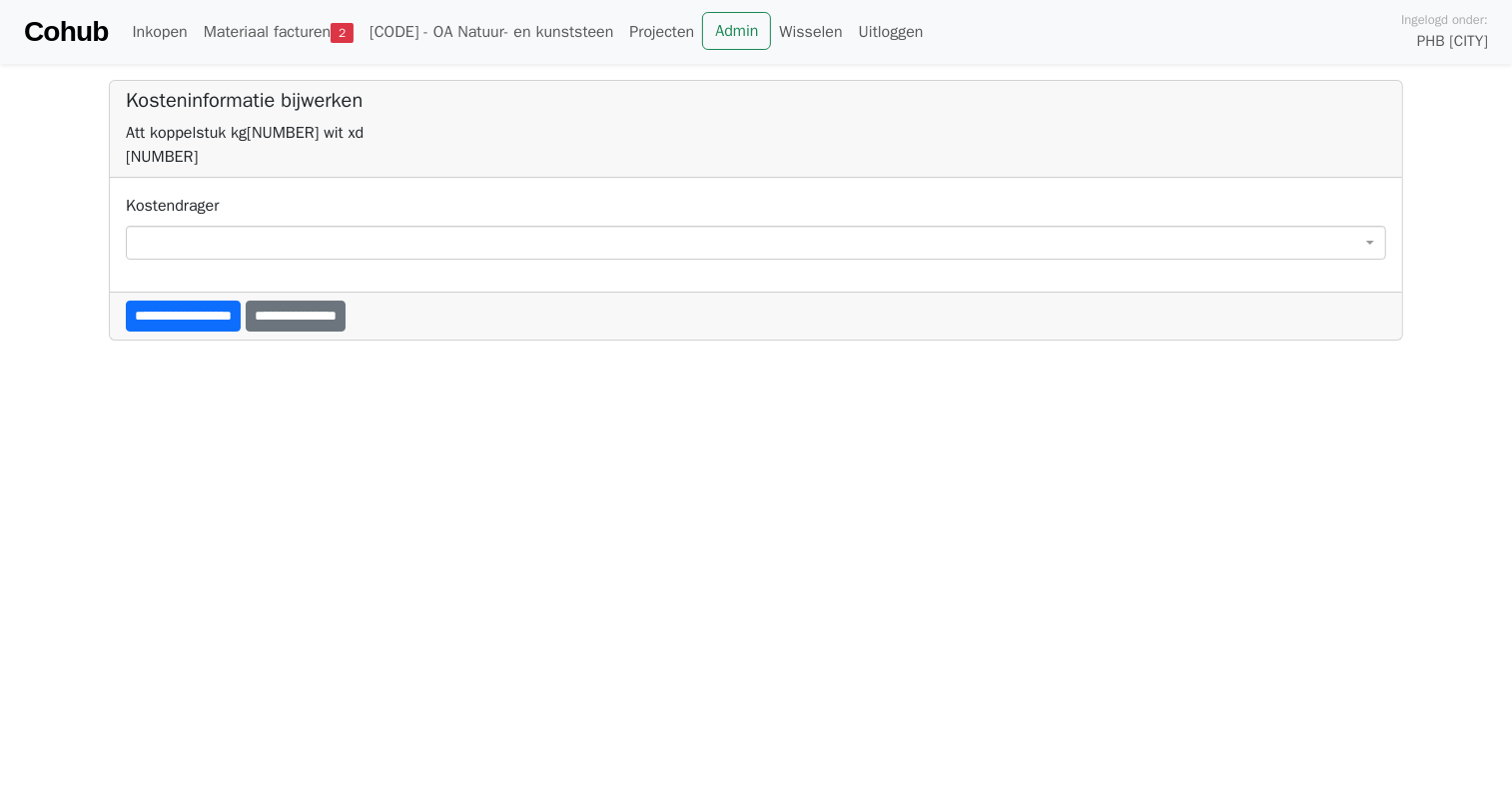 click at bounding box center (756, 243) 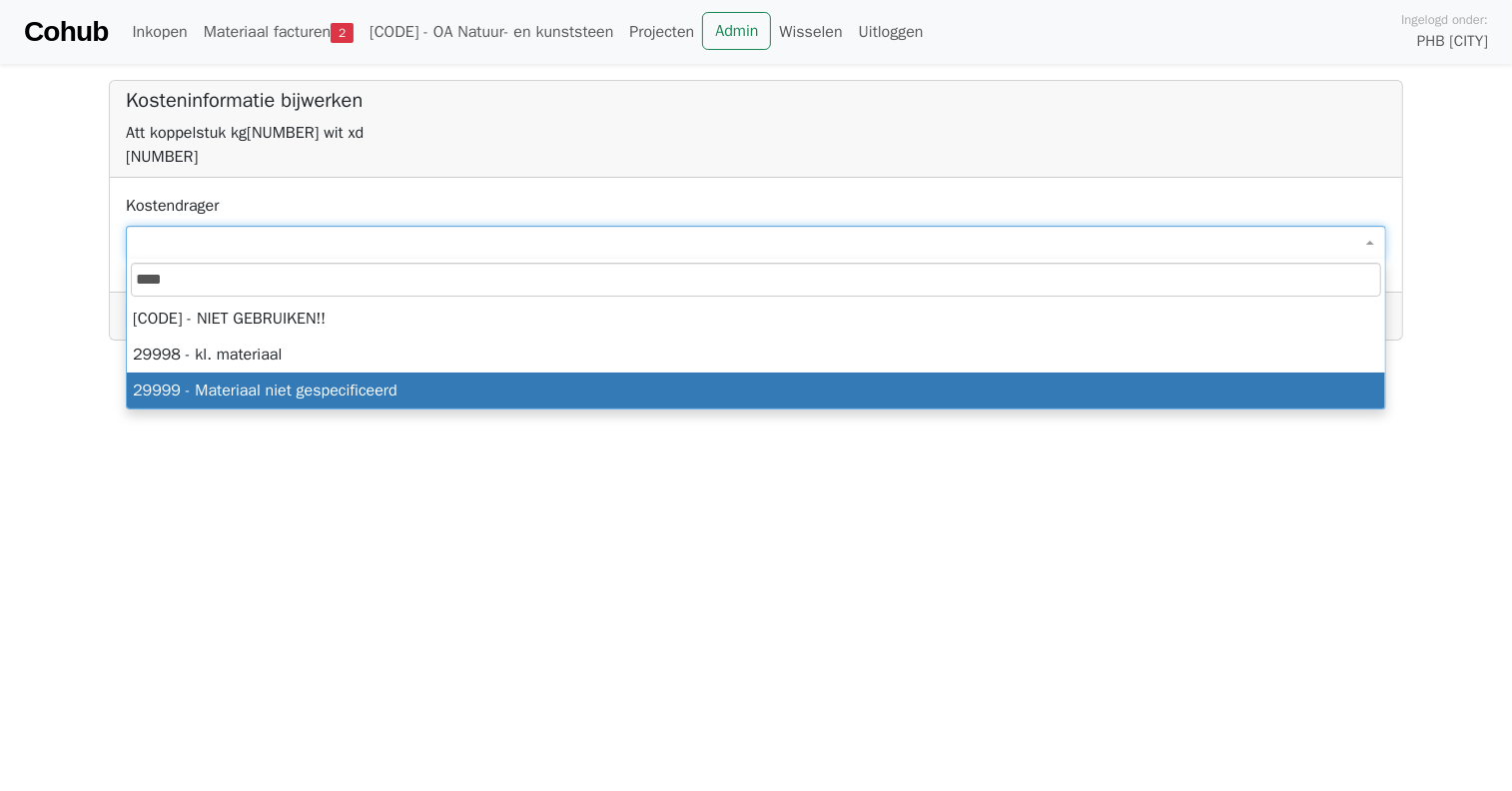 type on "****" 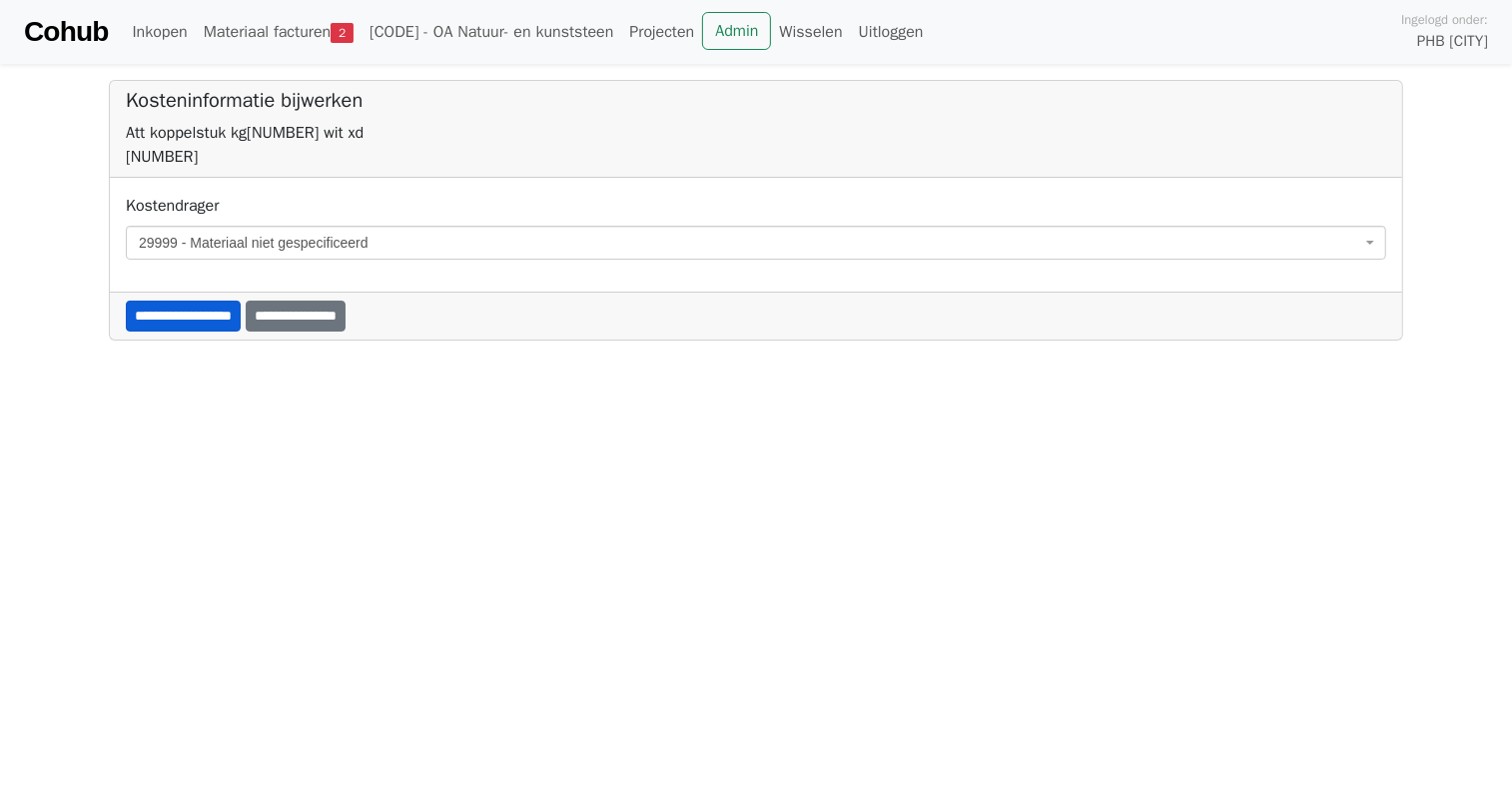 click on "**********" at bounding box center [183, 316] 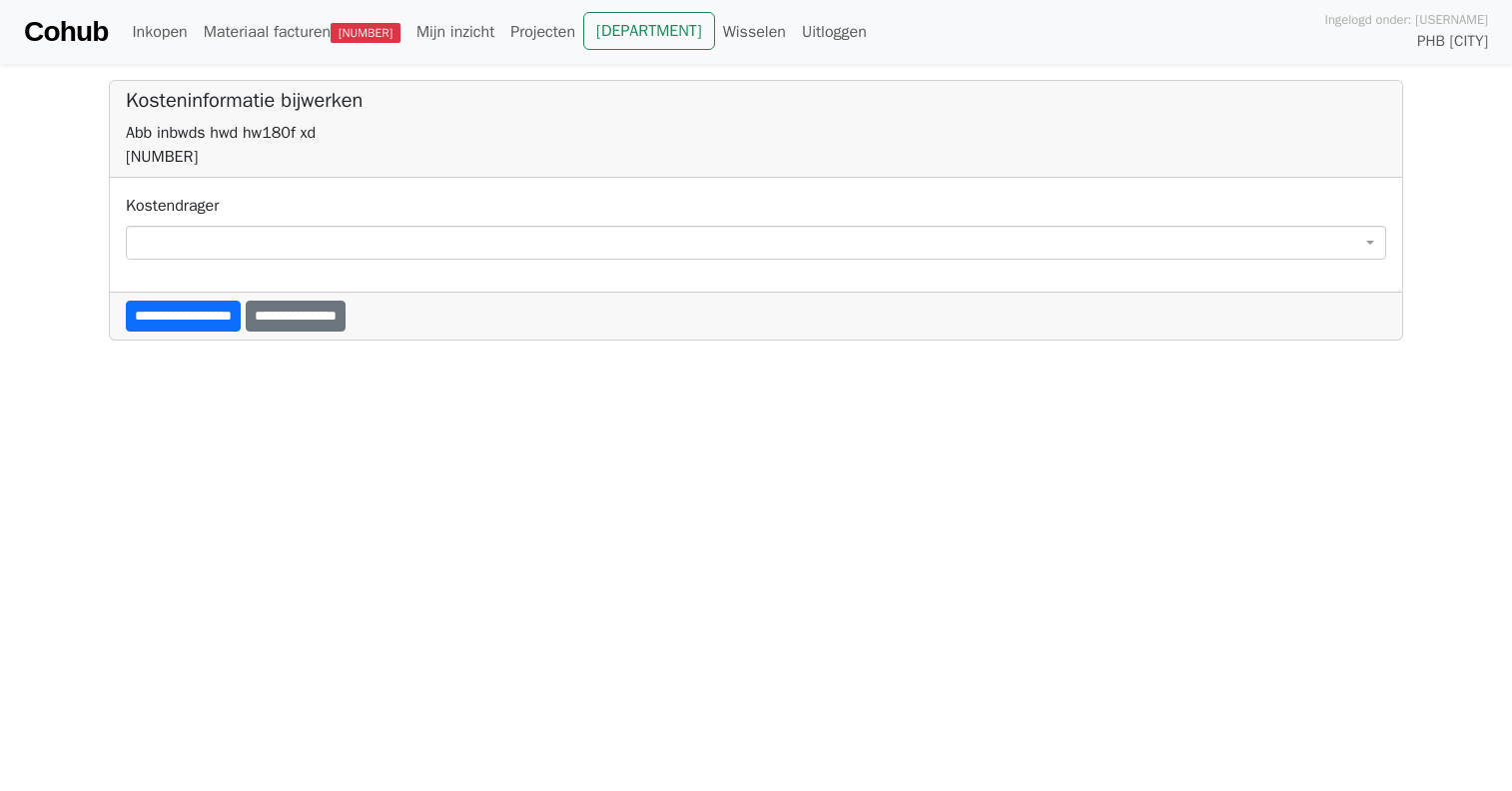scroll, scrollTop: 0, scrollLeft: 0, axis: both 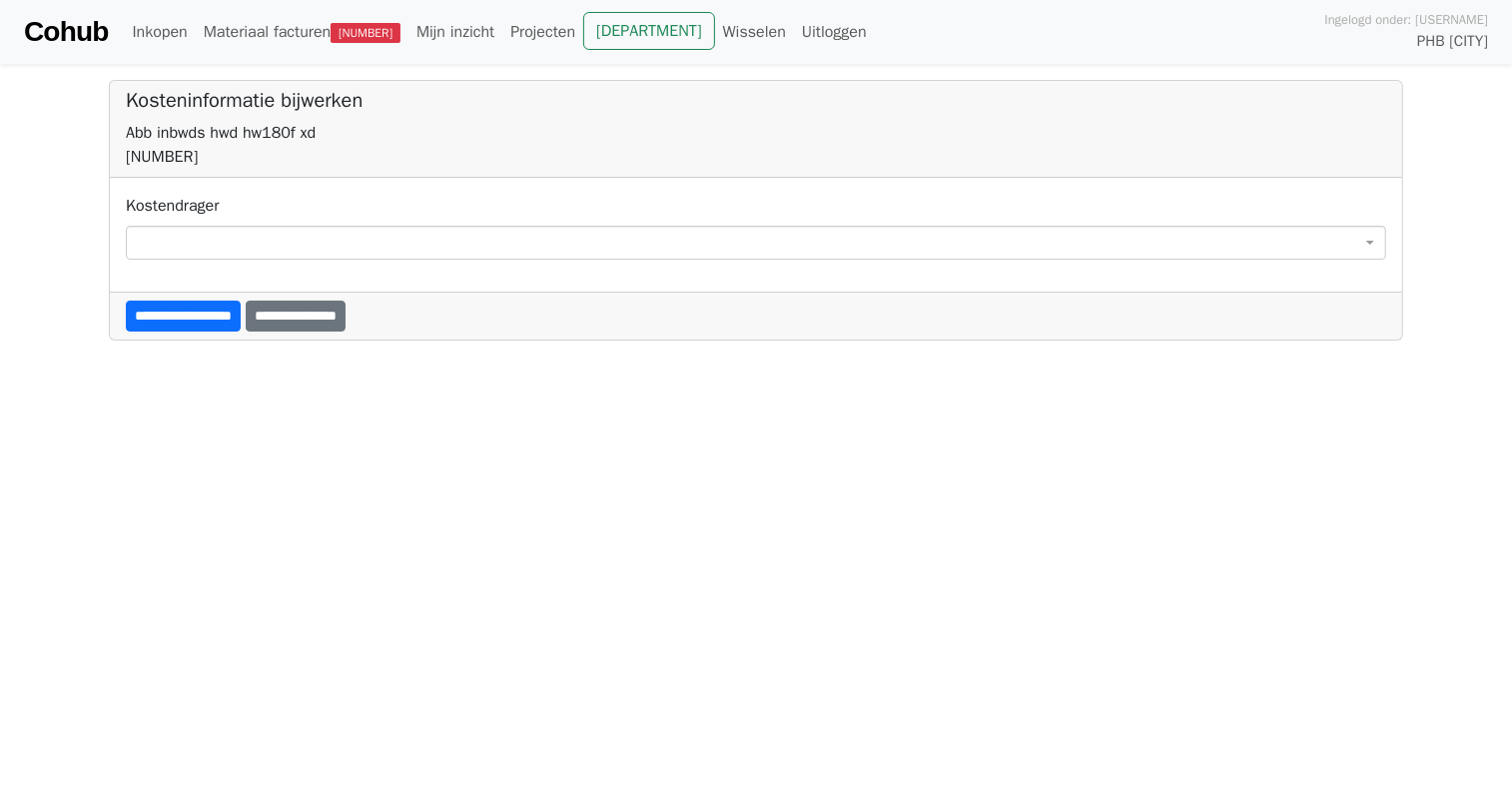 click at bounding box center (756, 243) 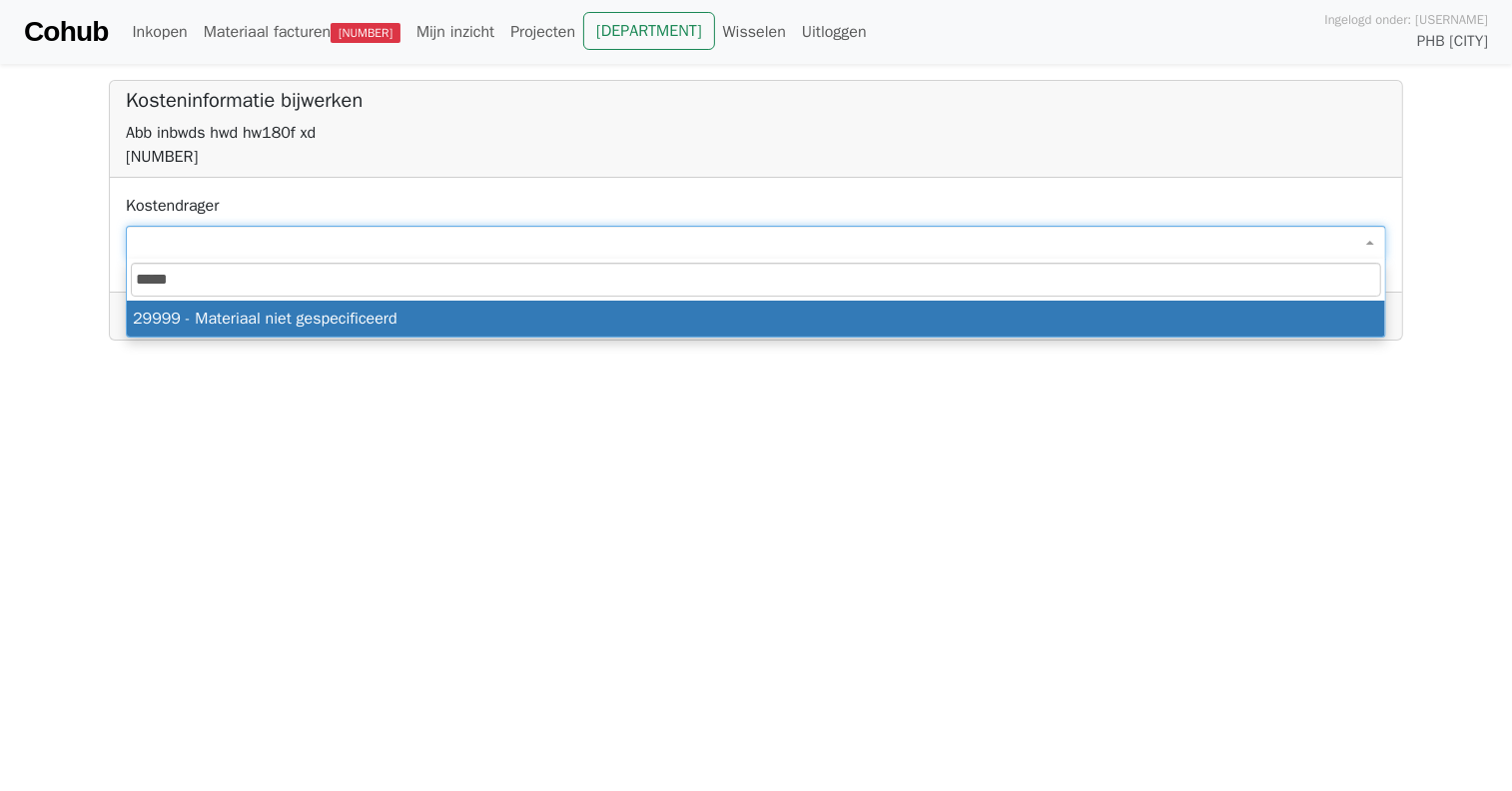 type on "*****" 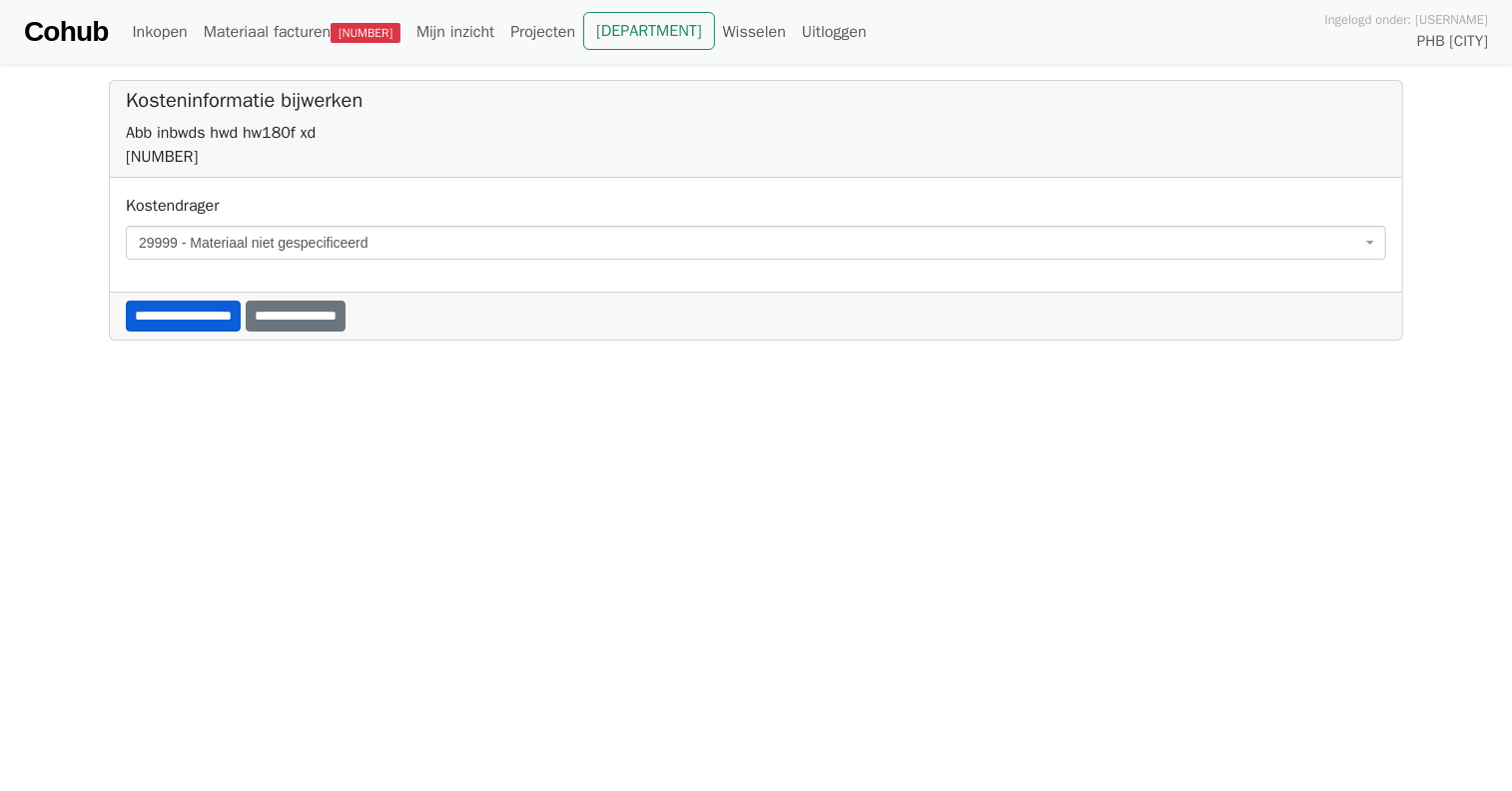 click on "**********" at bounding box center (183, 316) 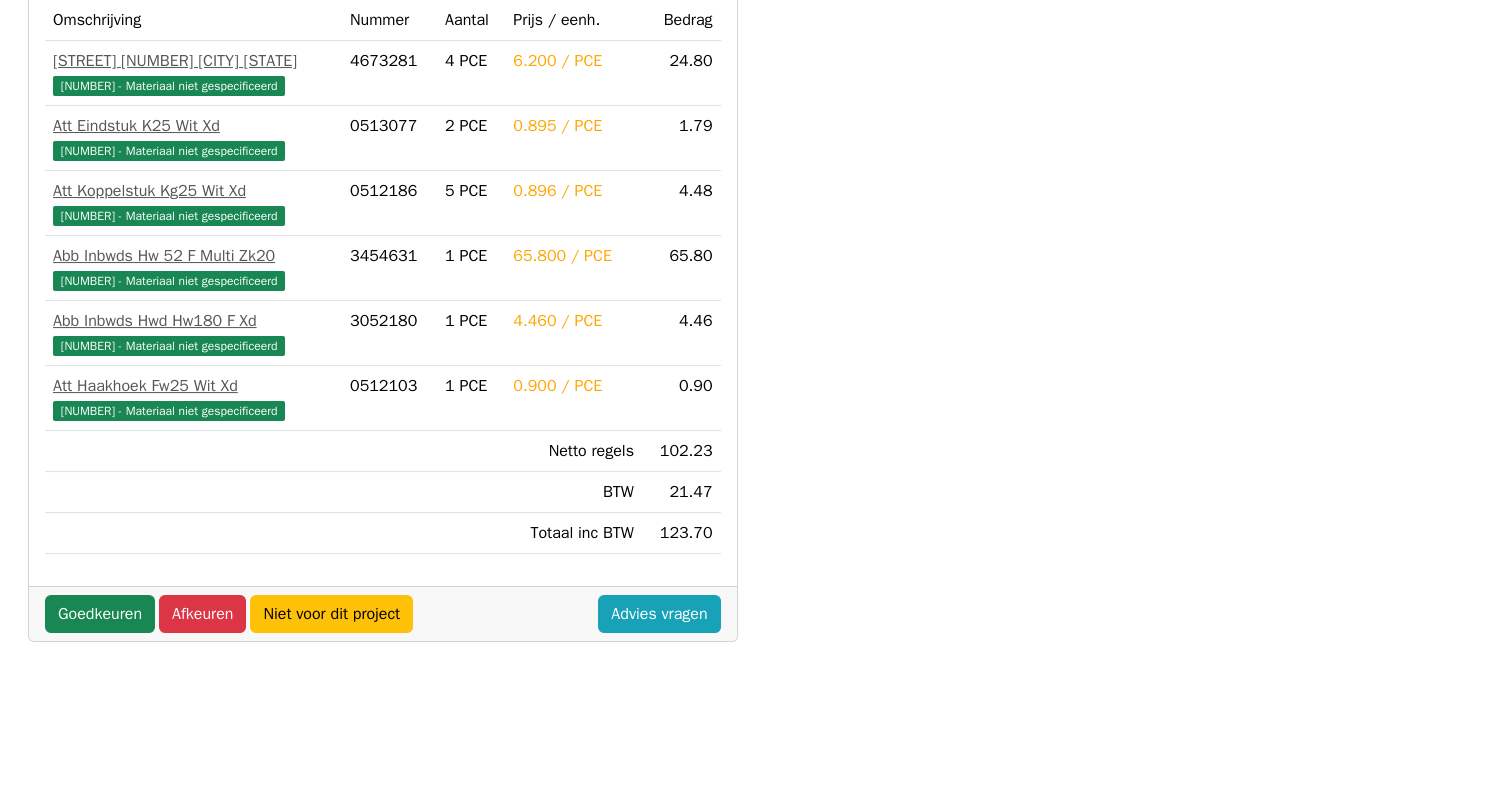 scroll, scrollTop: 499, scrollLeft: 0, axis: vertical 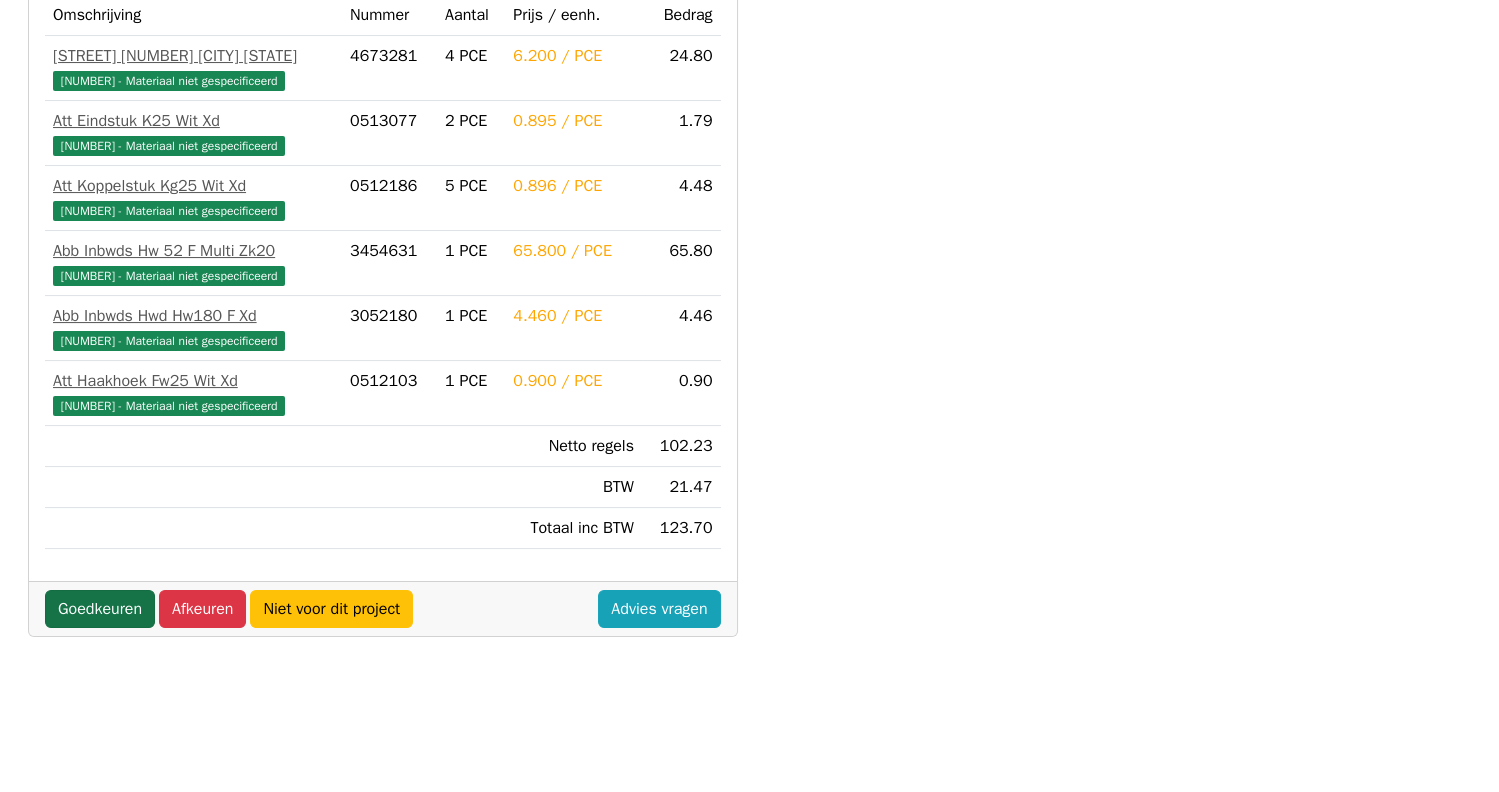 click on "Goedkeuren" at bounding box center [100, 609] 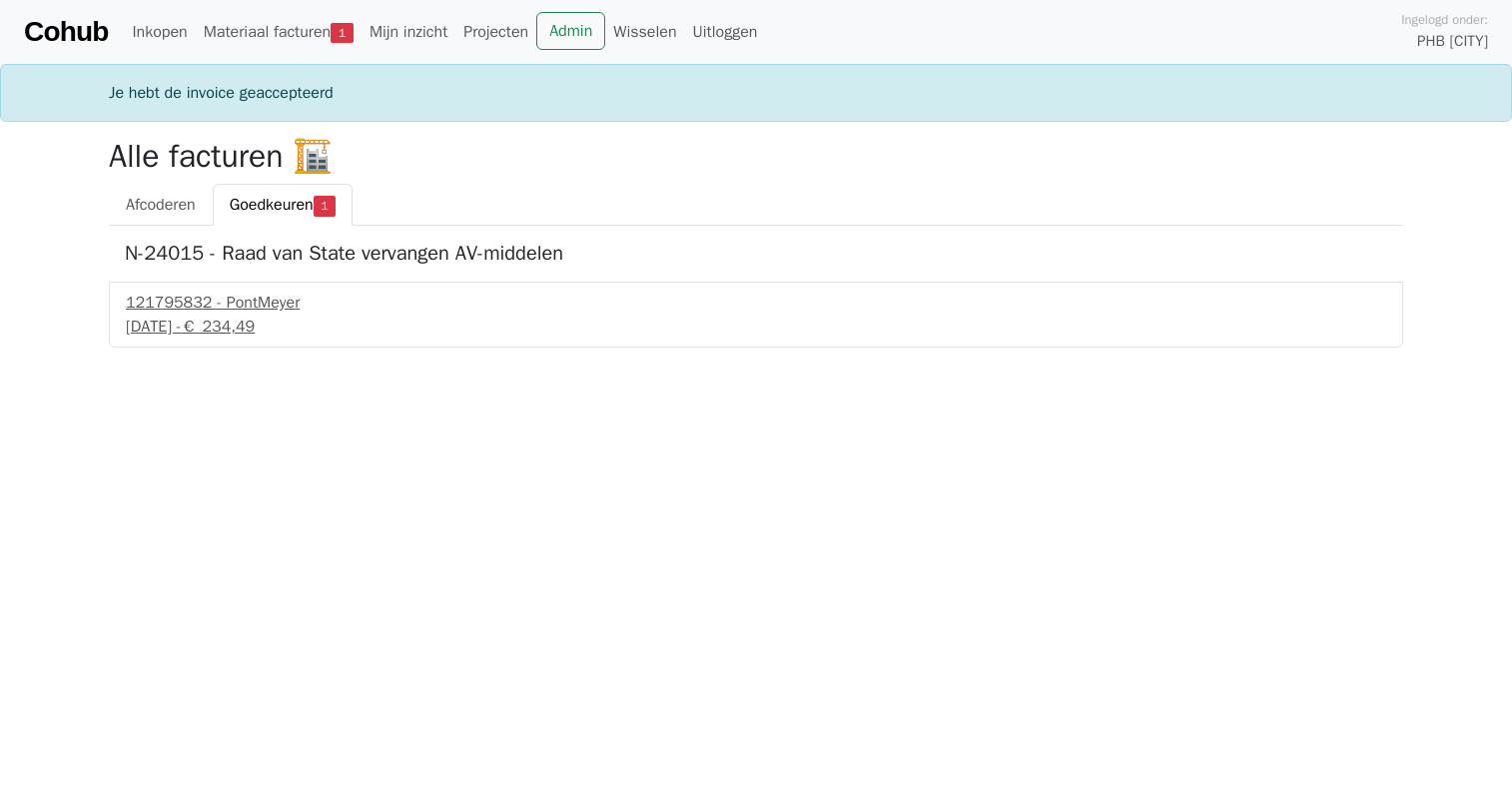 scroll, scrollTop: 0, scrollLeft: 0, axis: both 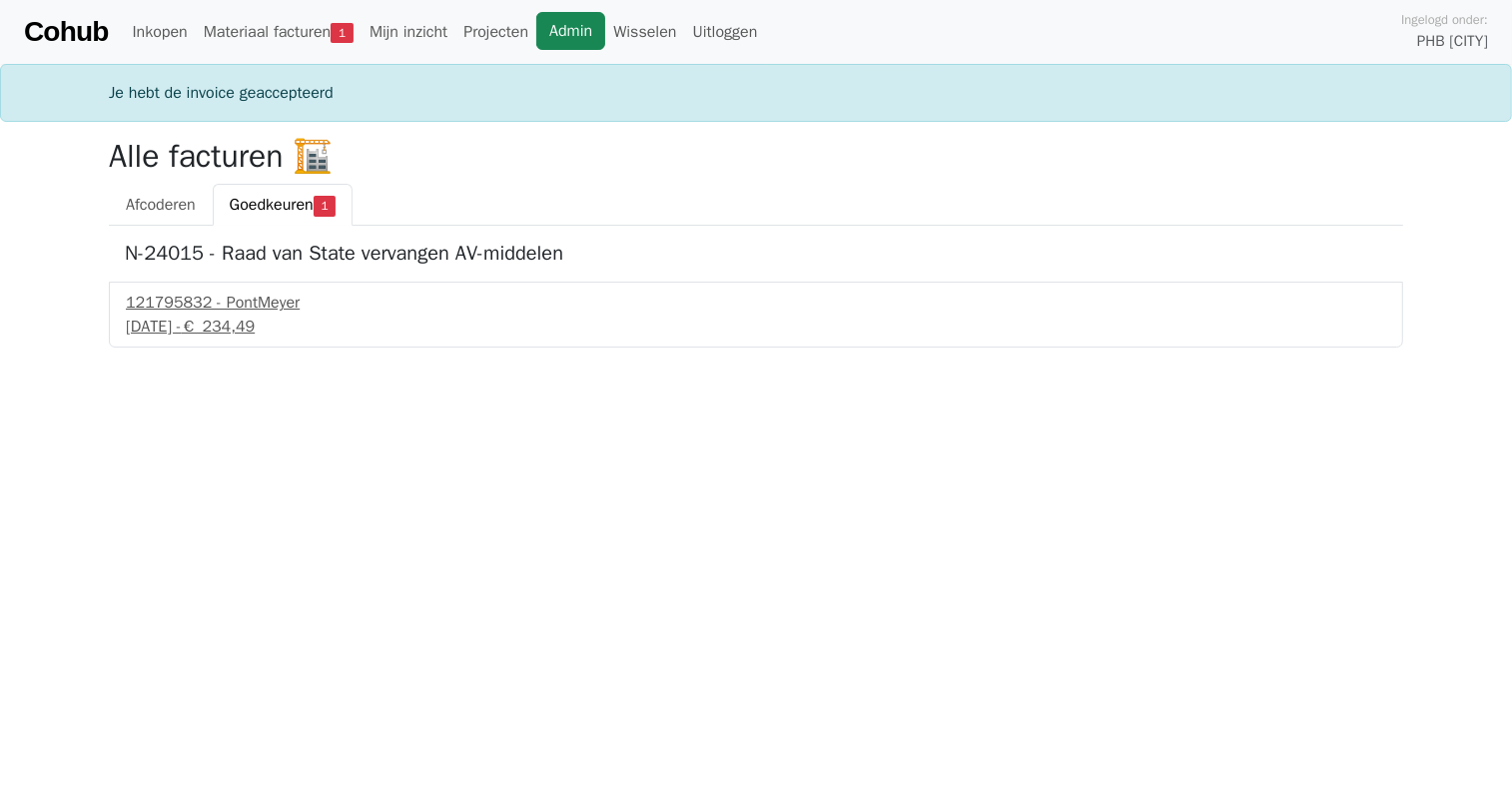click on "[DEPARTMENT]" at bounding box center [570, 31] 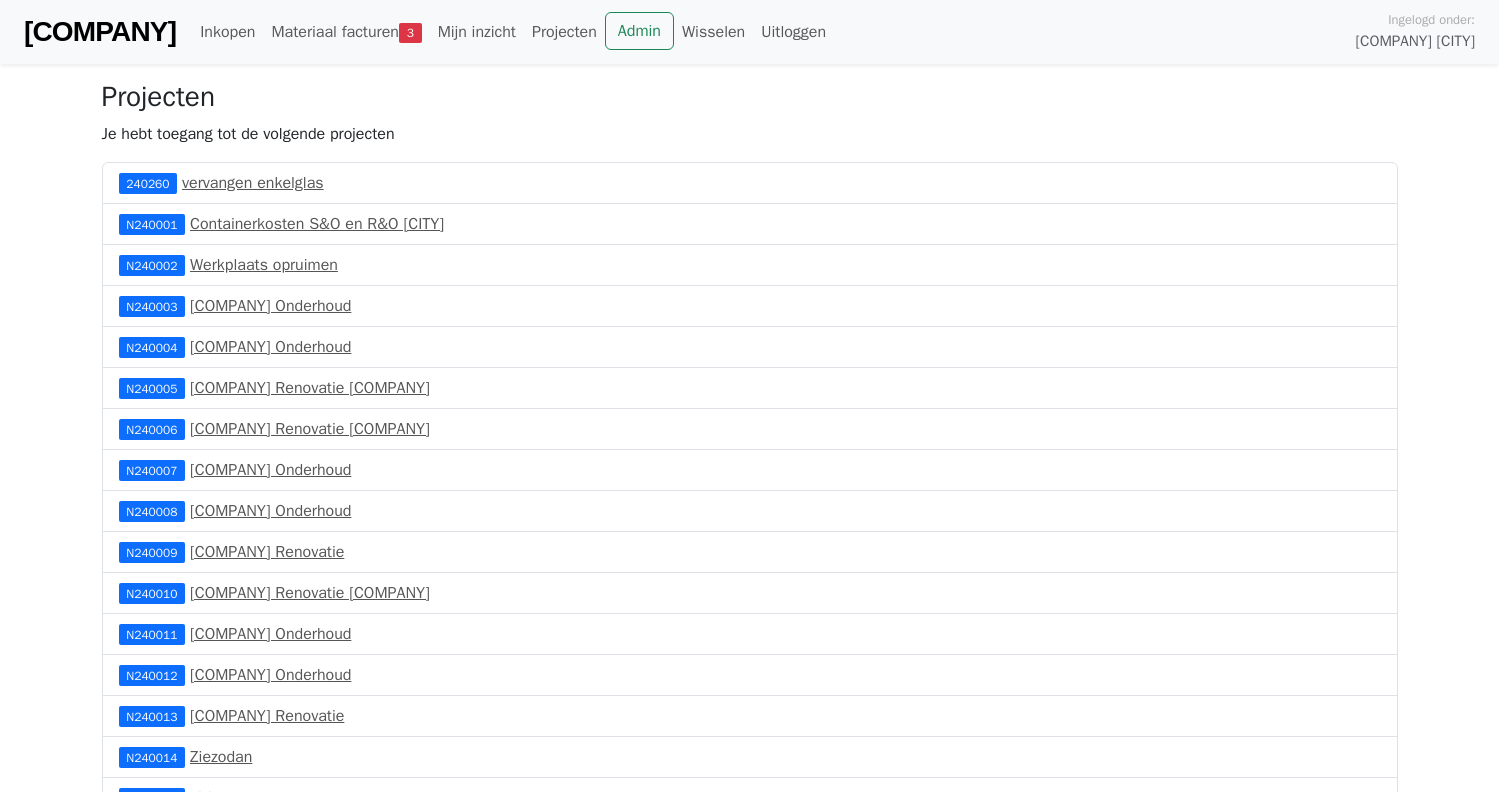 scroll, scrollTop: 0, scrollLeft: 0, axis: both 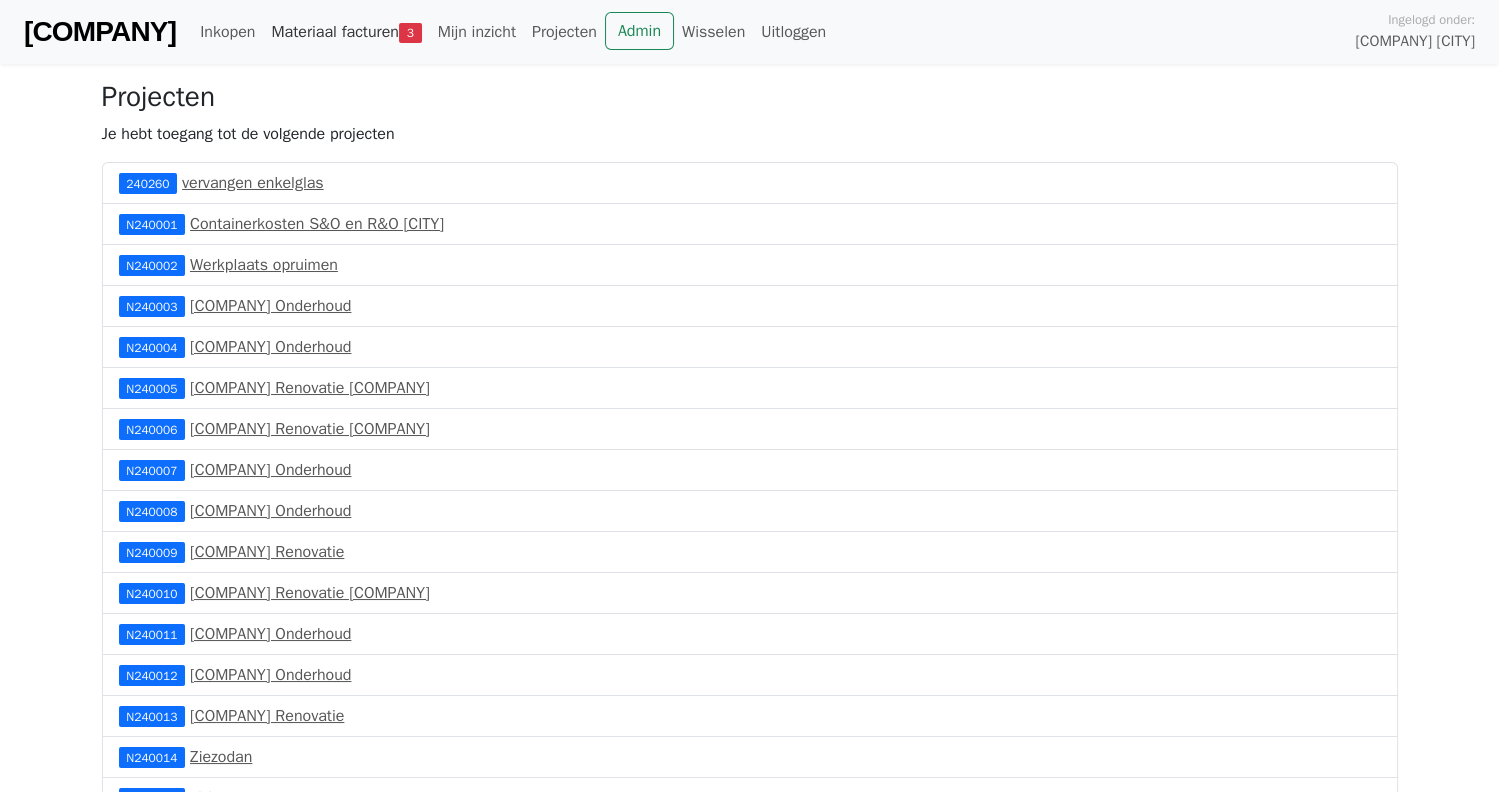click on "Materiaal facturen  3" at bounding box center [346, 32] 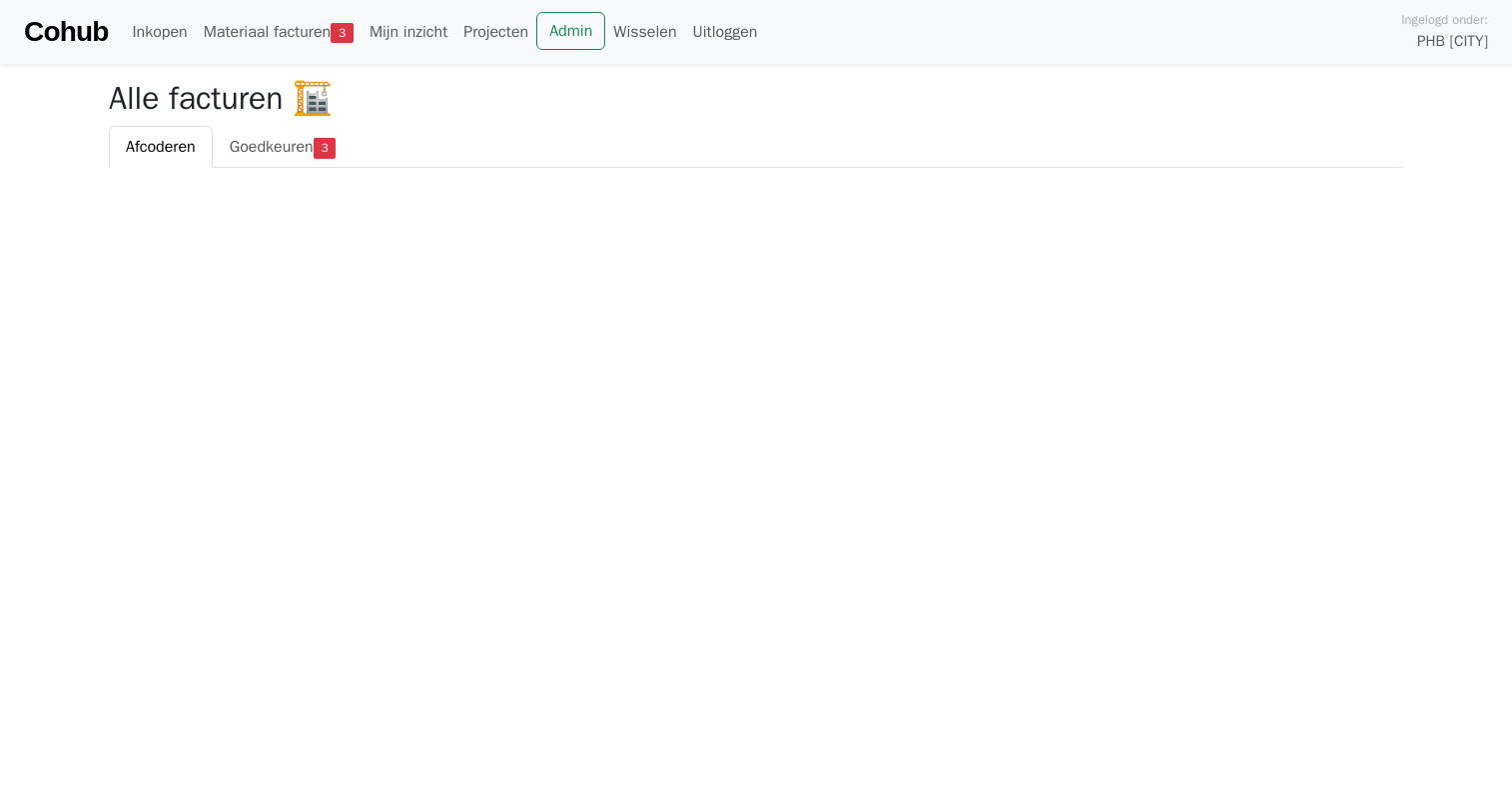 scroll, scrollTop: 0, scrollLeft: 0, axis: both 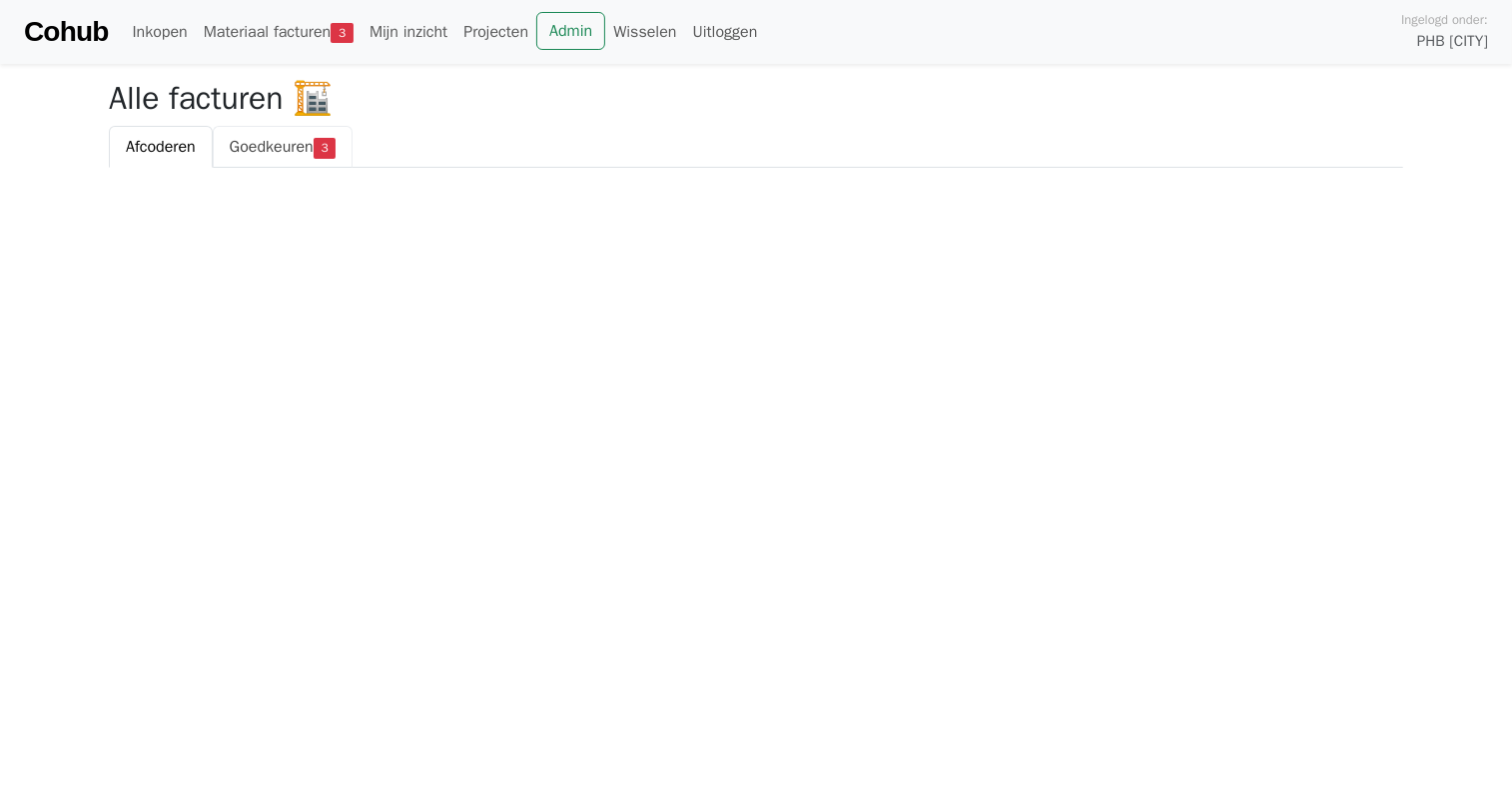 click on "Goedkeuren" at bounding box center (272, 147) 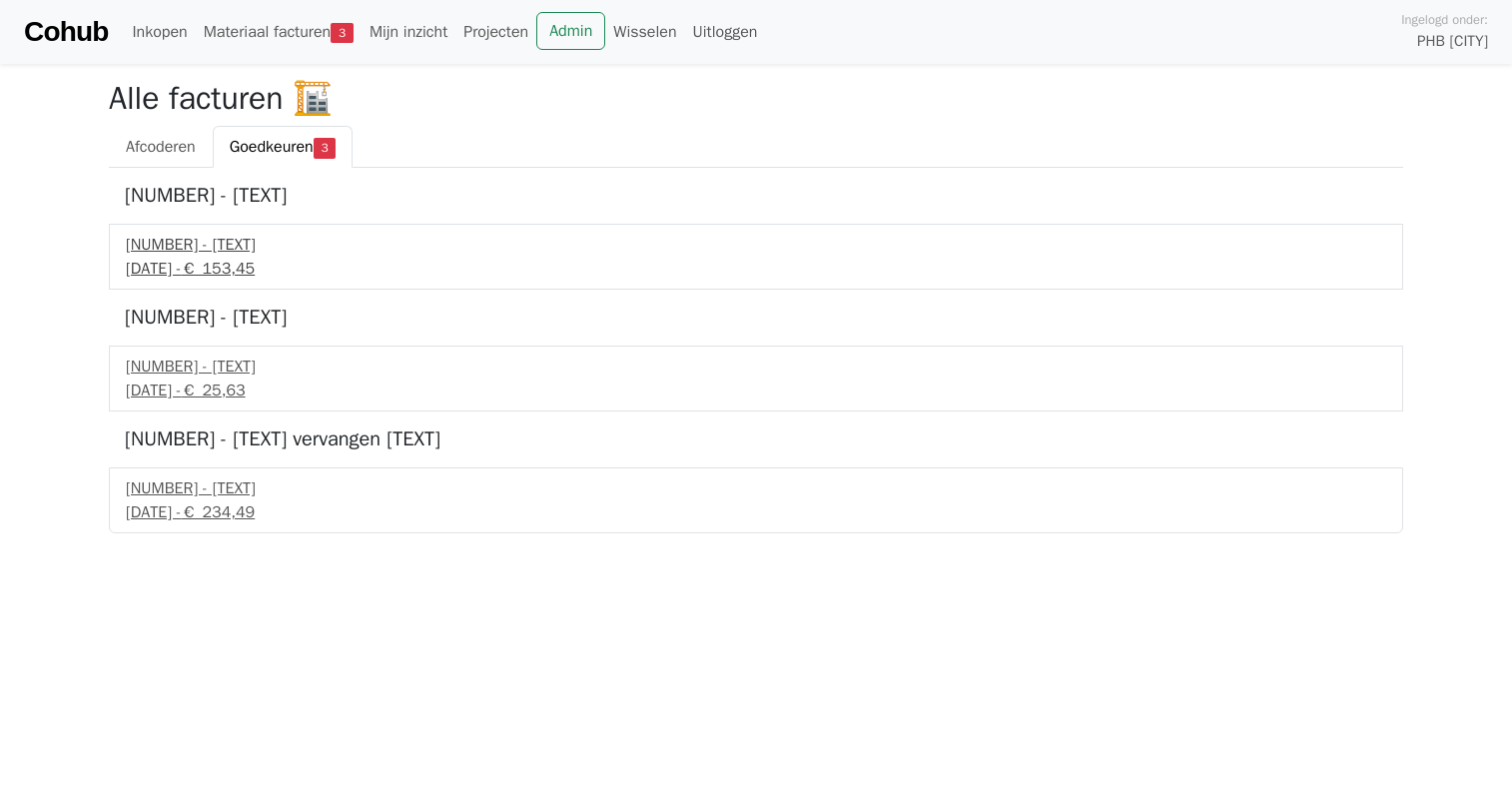 scroll, scrollTop: 0, scrollLeft: 0, axis: both 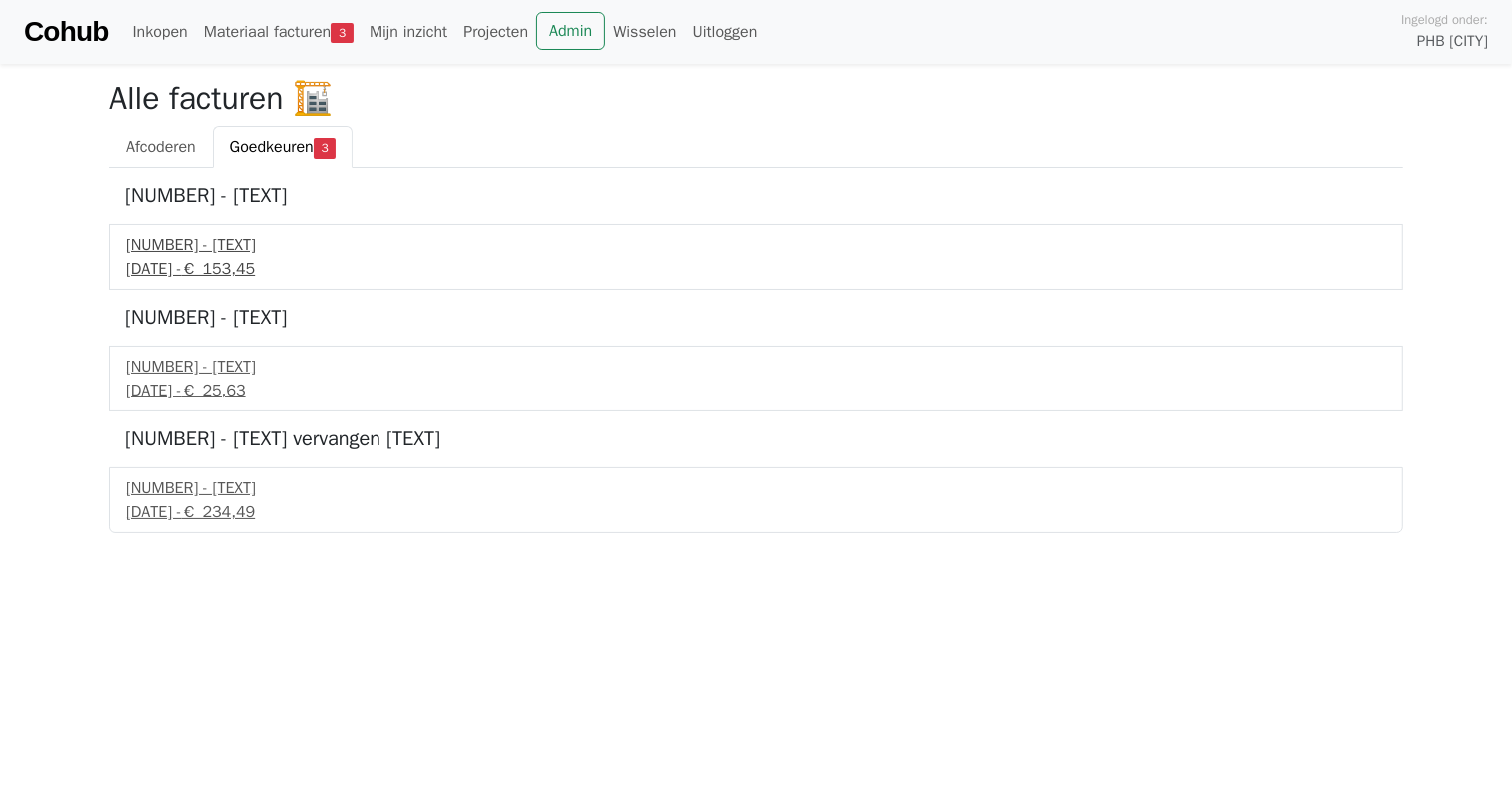 click on "€ 153,45" at bounding box center (219, 269) 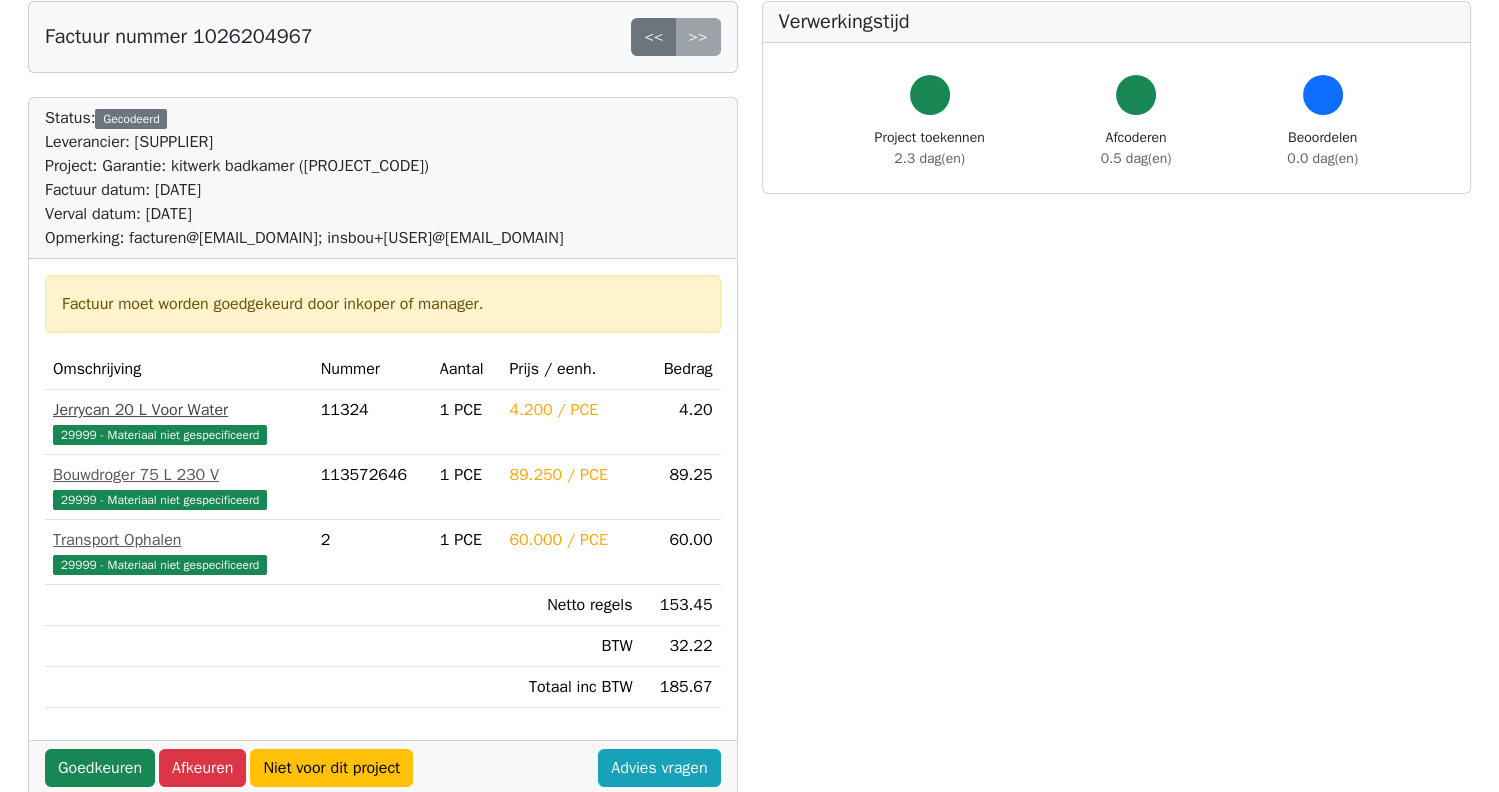 scroll, scrollTop: 200, scrollLeft: 0, axis: vertical 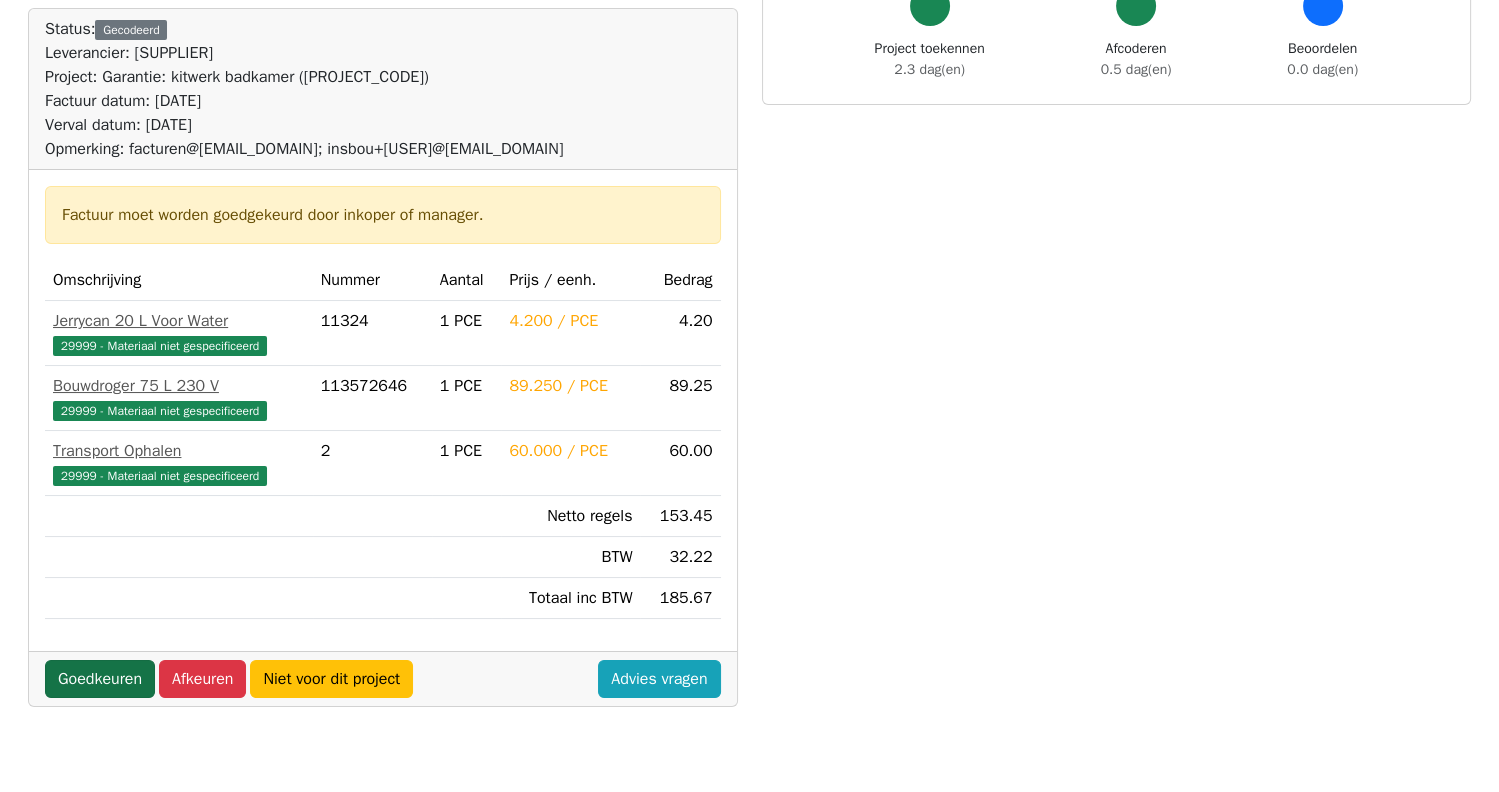 click on "Goedkeuren" at bounding box center (100, 679) 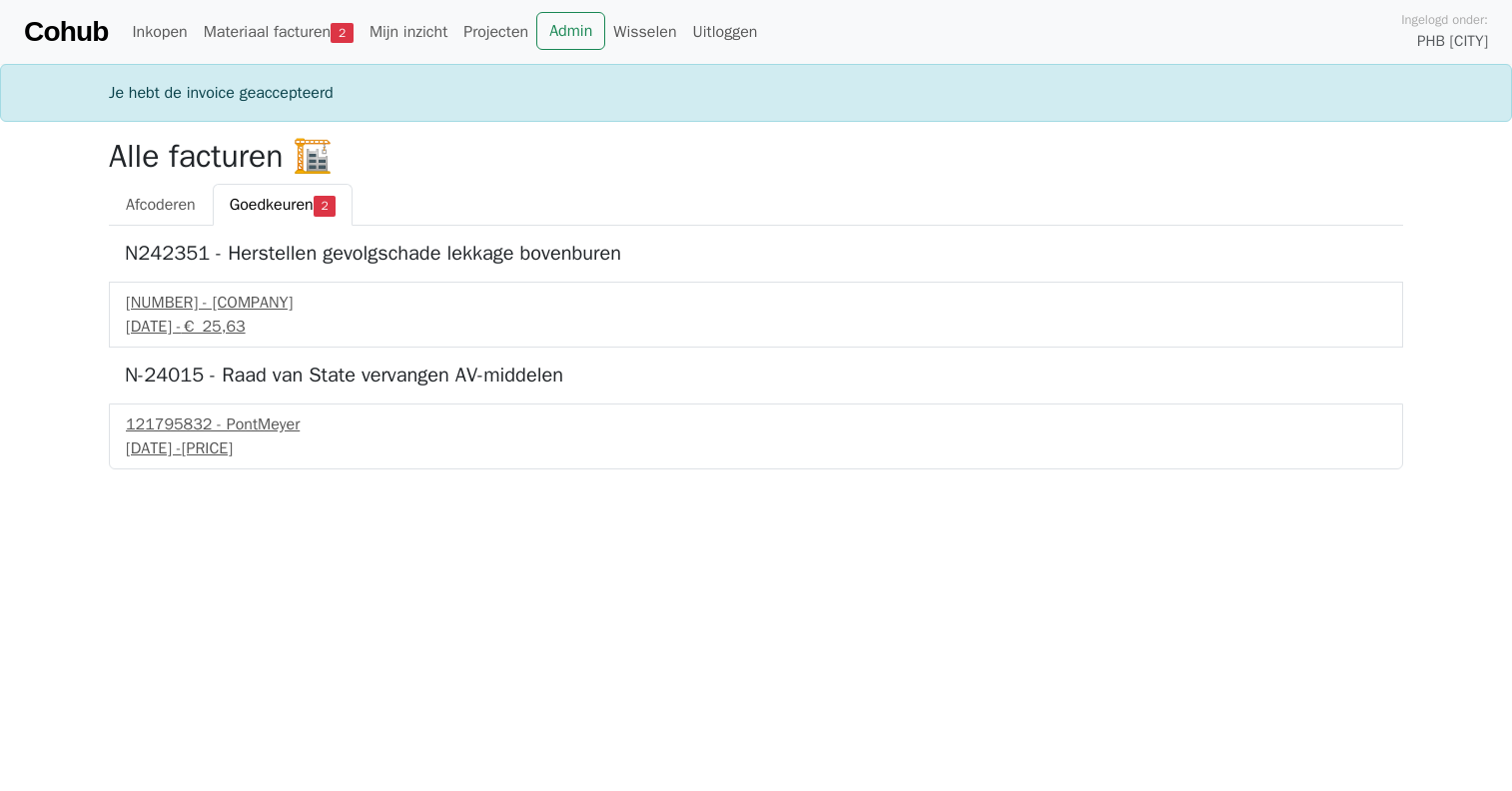 scroll, scrollTop: 0, scrollLeft: 0, axis: both 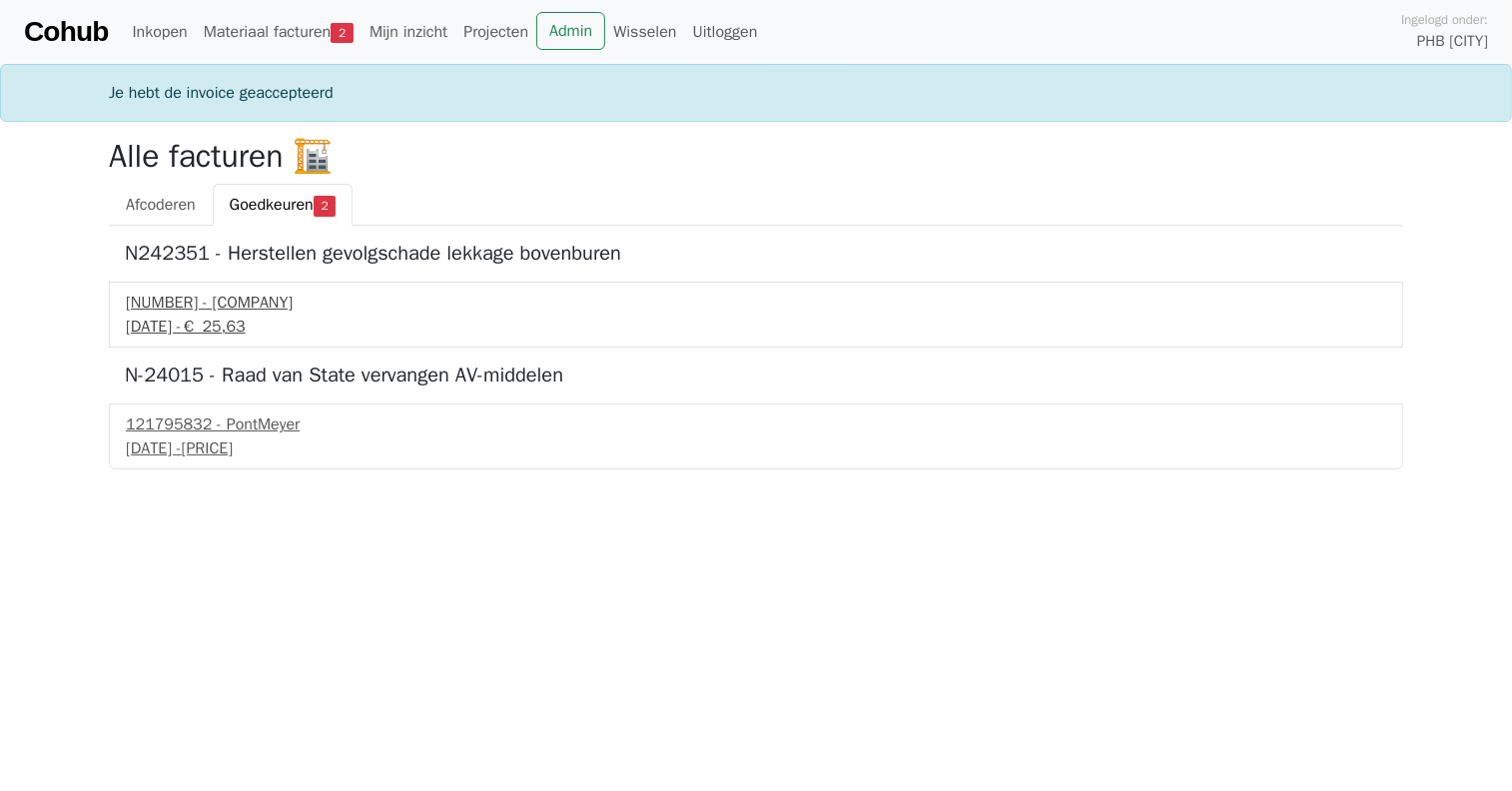 click on "1026204966 - Boels Verhuur" at bounding box center [756, 303] 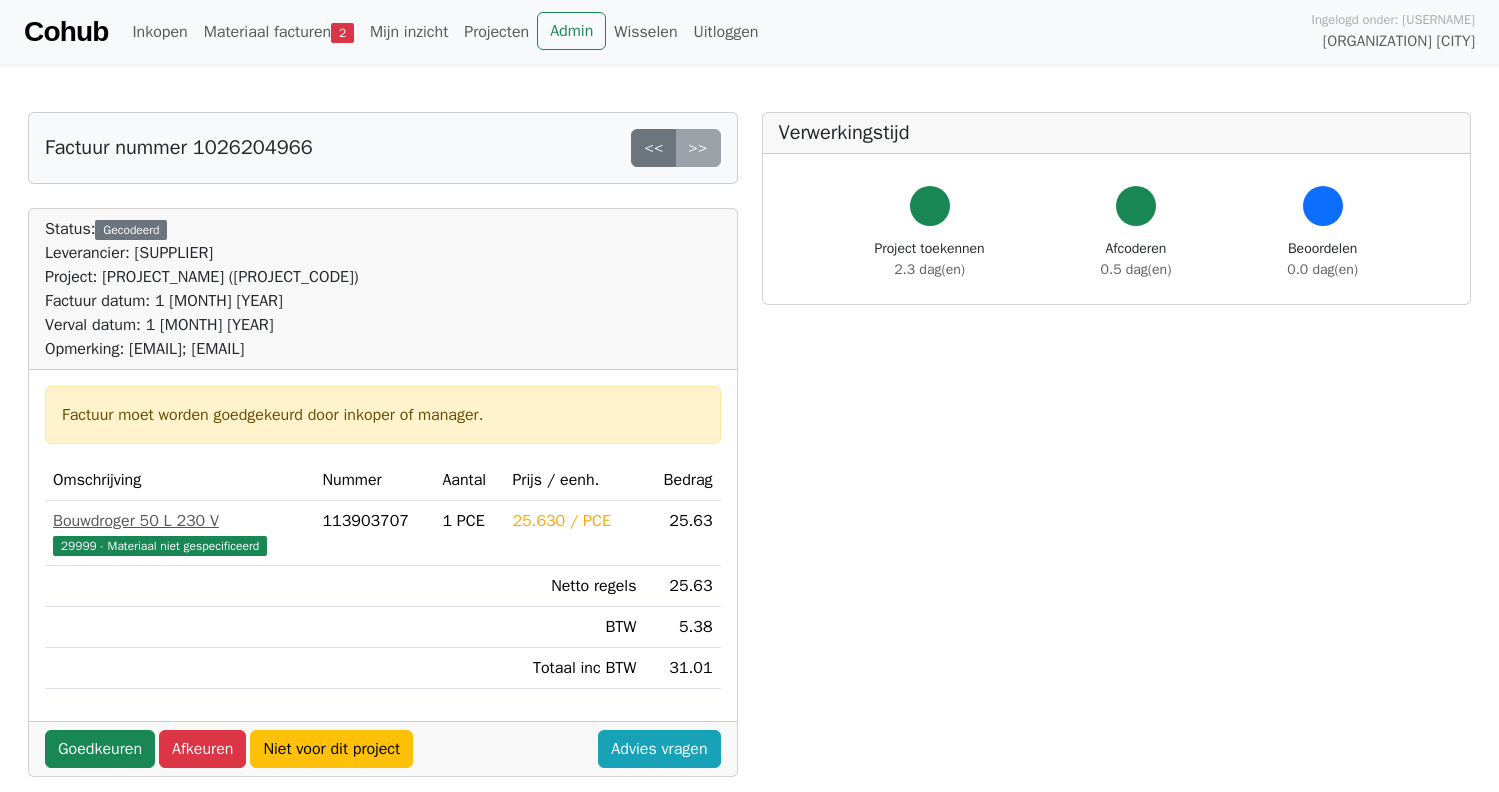 scroll, scrollTop: 0, scrollLeft: 0, axis: both 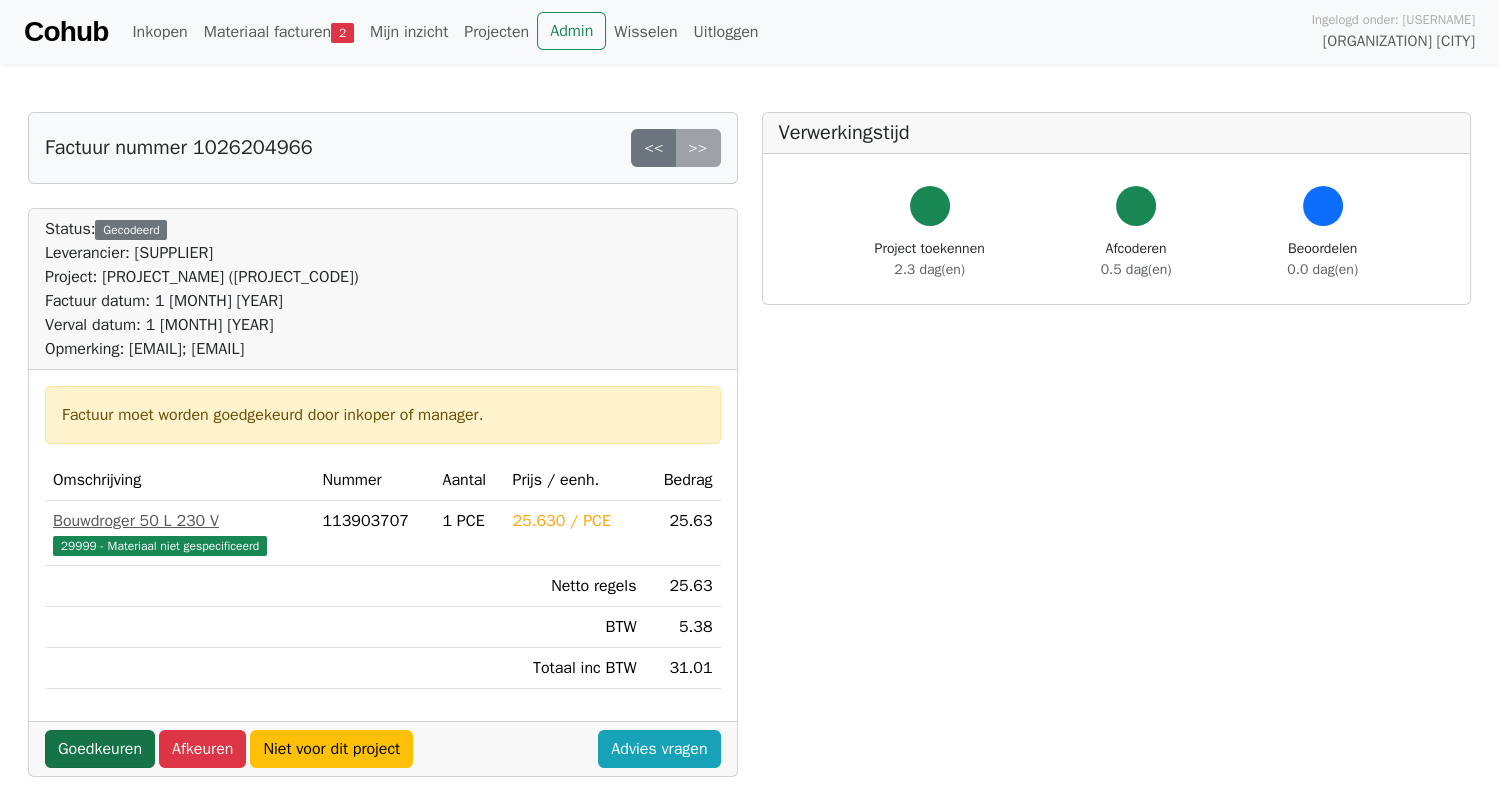 click on "Goedkeuren" at bounding box center (100, 749) 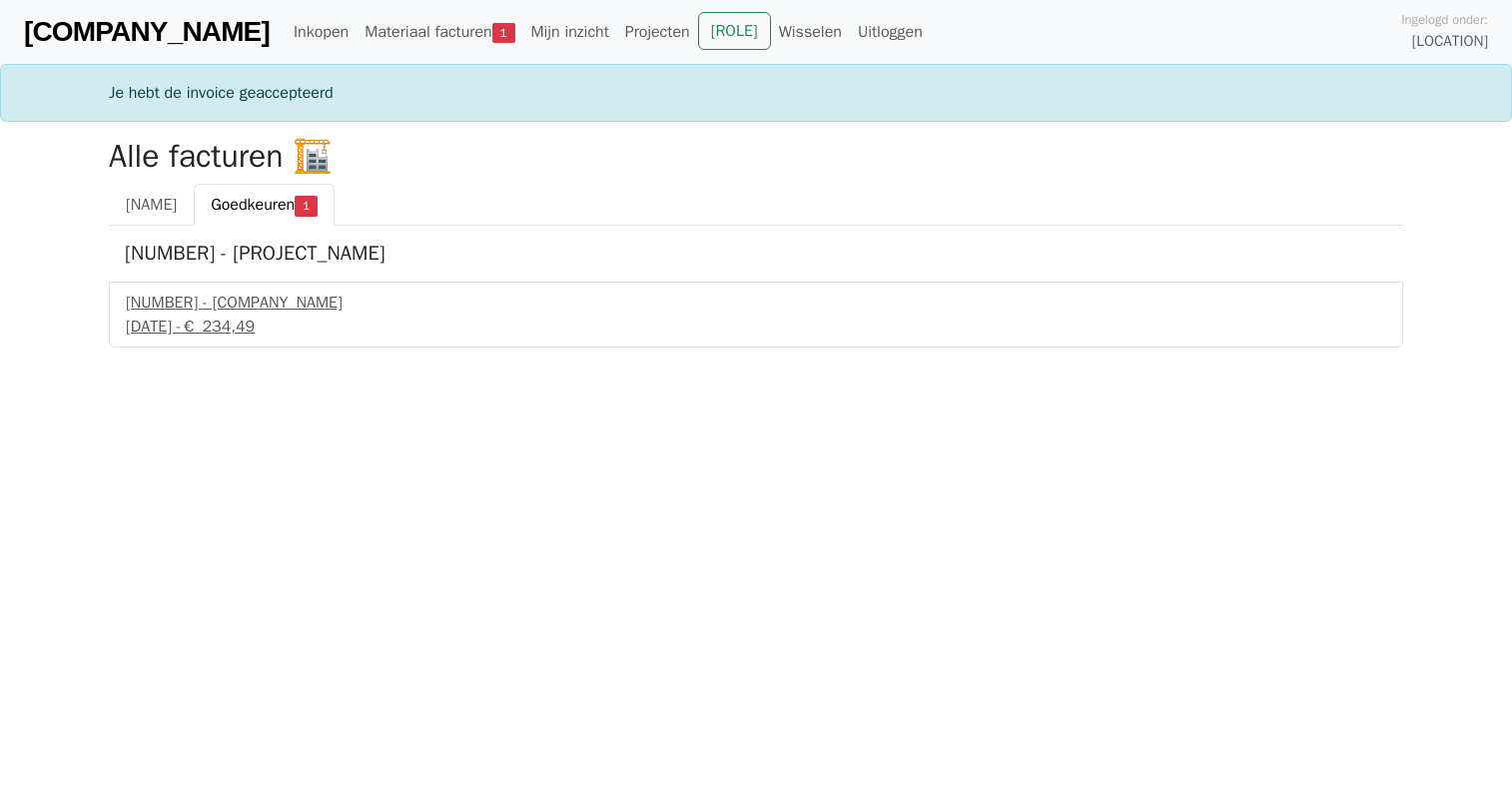 scroll, scrollTop: 0, scrollLeft: 0, axis: both 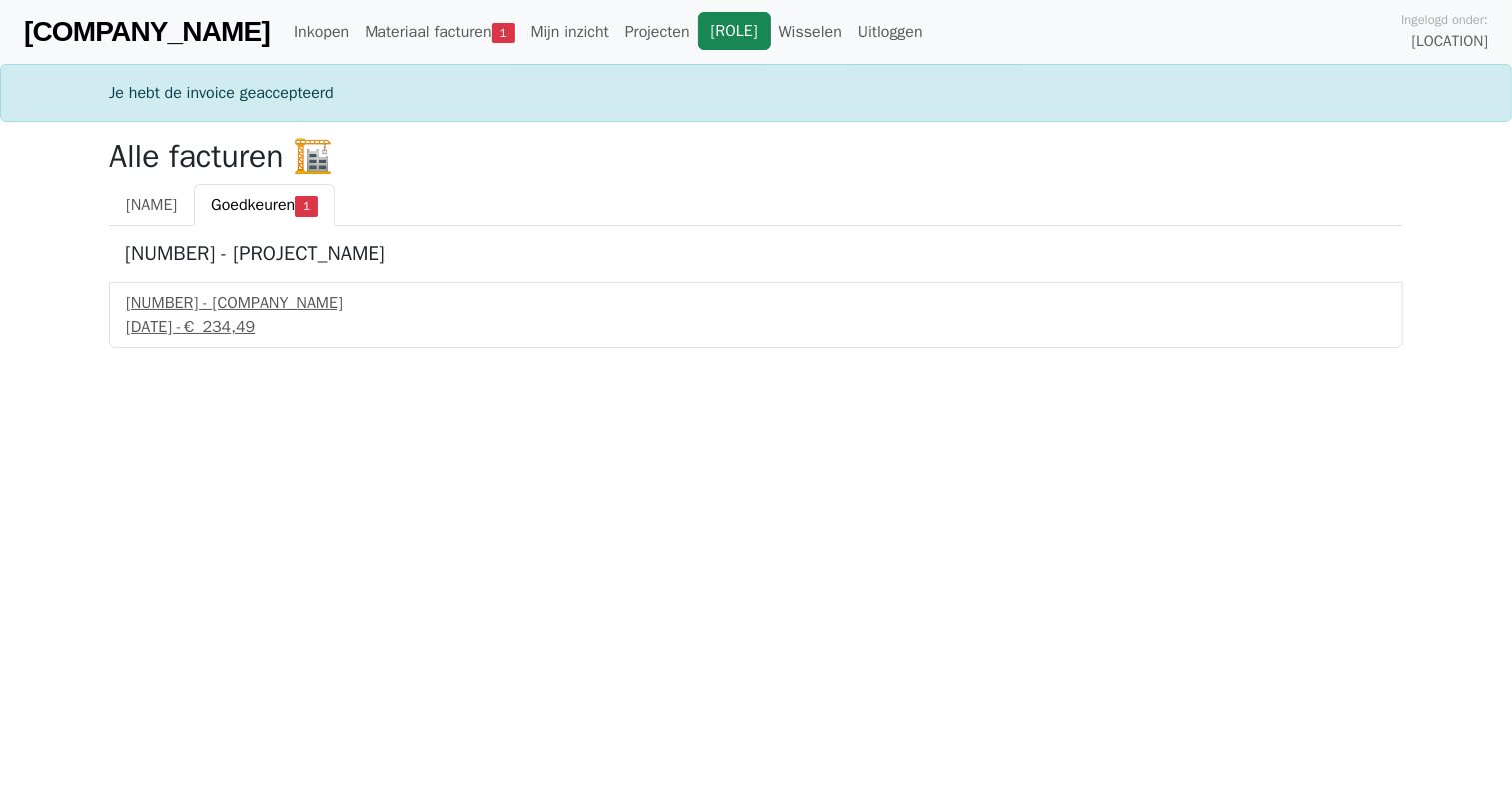 click on "Admin" at bounding box center (734, 31) 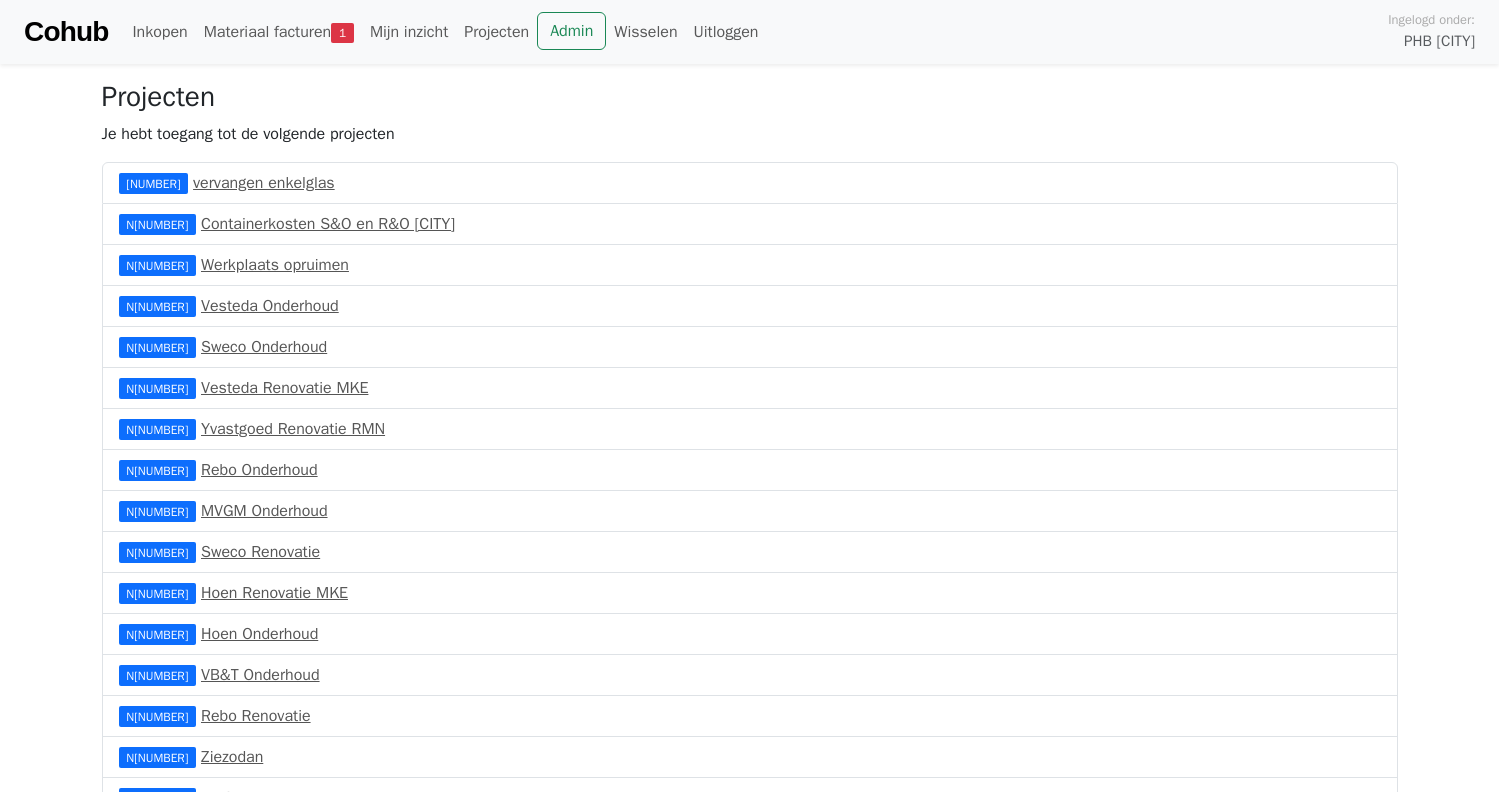 scroll, scrollTop: 0, scrollLeft: 0, axis: both 